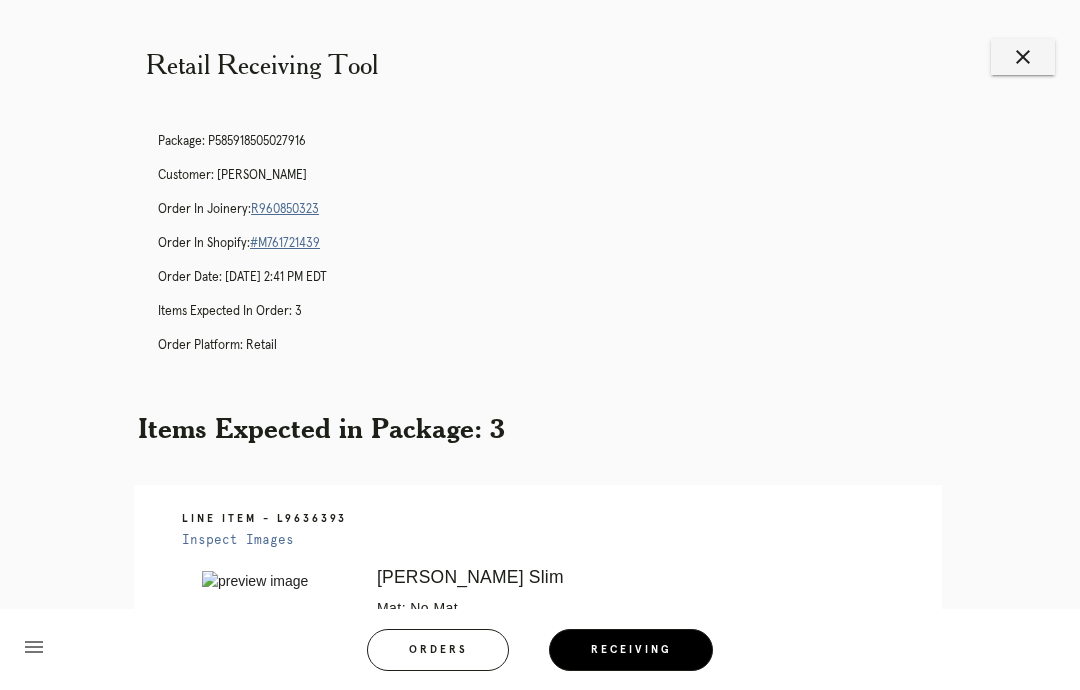 scroll, scrollTop: 80, scrollLeft: 0, axis: vertical 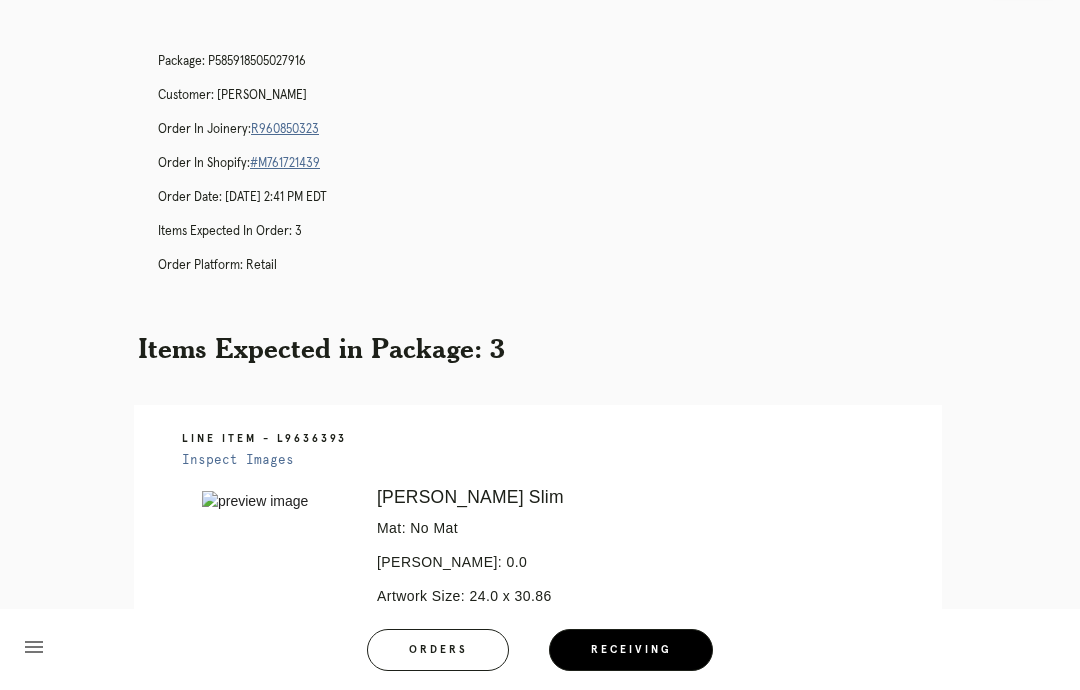 click on "Receiving" at bounding box center (631, 650) 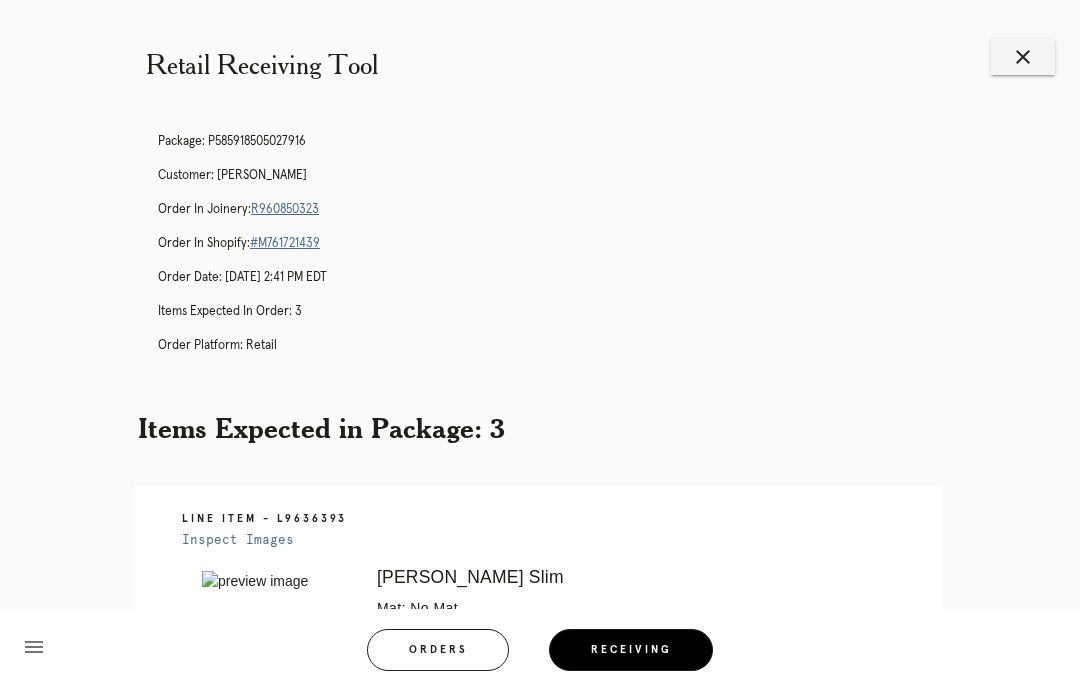 click on "close" at bounding box center (1023, 57) 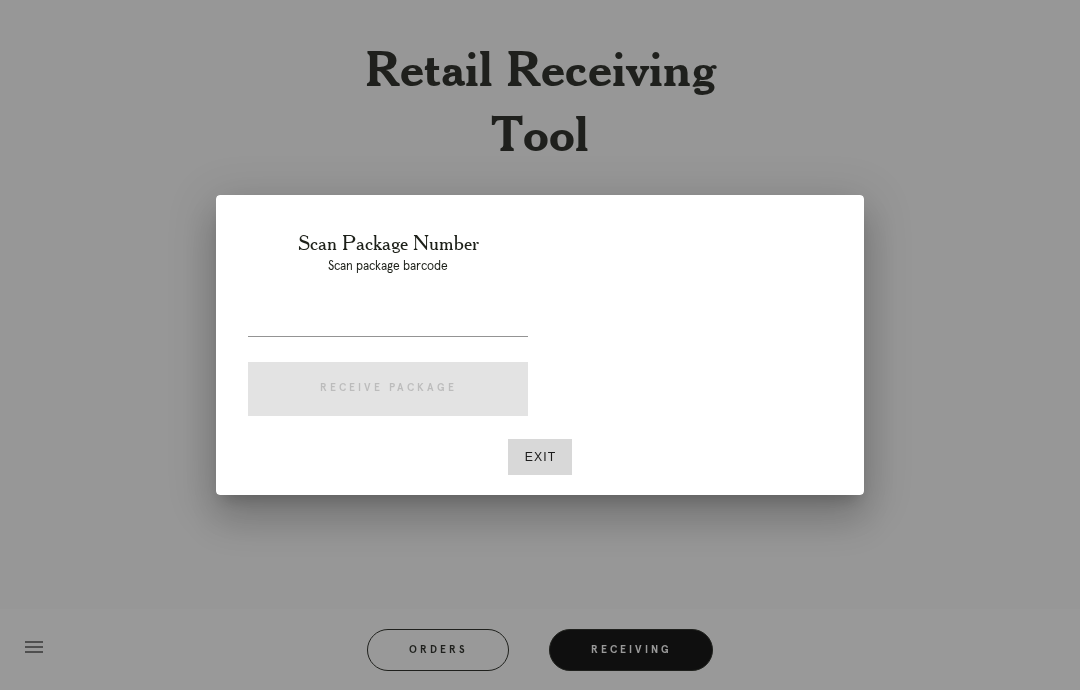 scroll, scrollTop: 0, scrollLeft: 0, axis: both 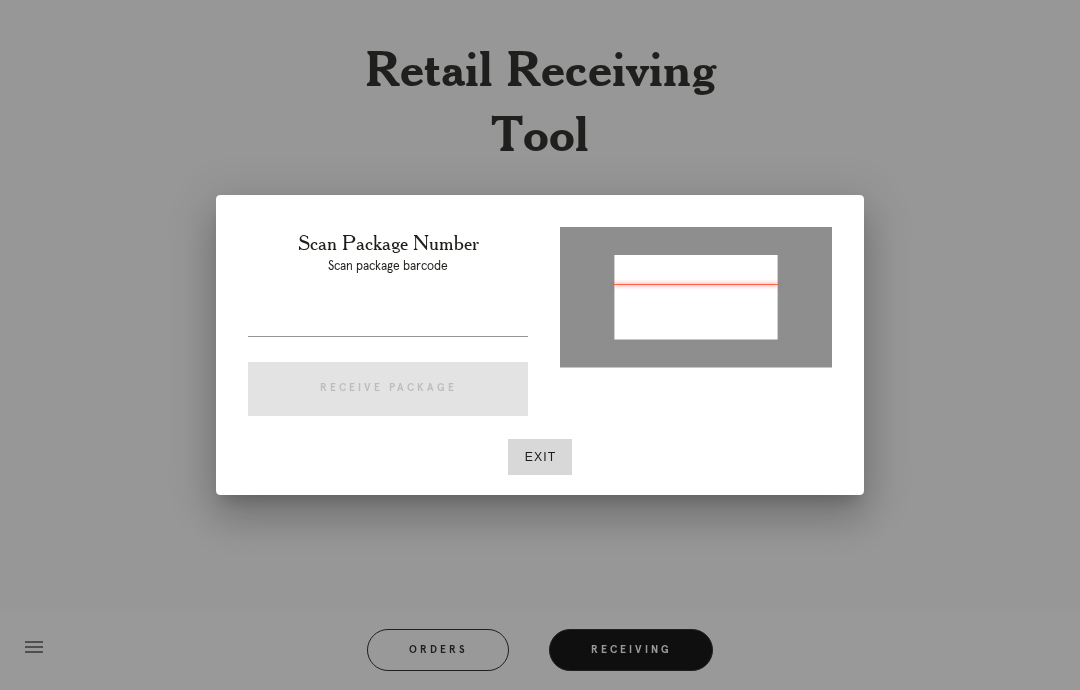 type on "P269260396716222" 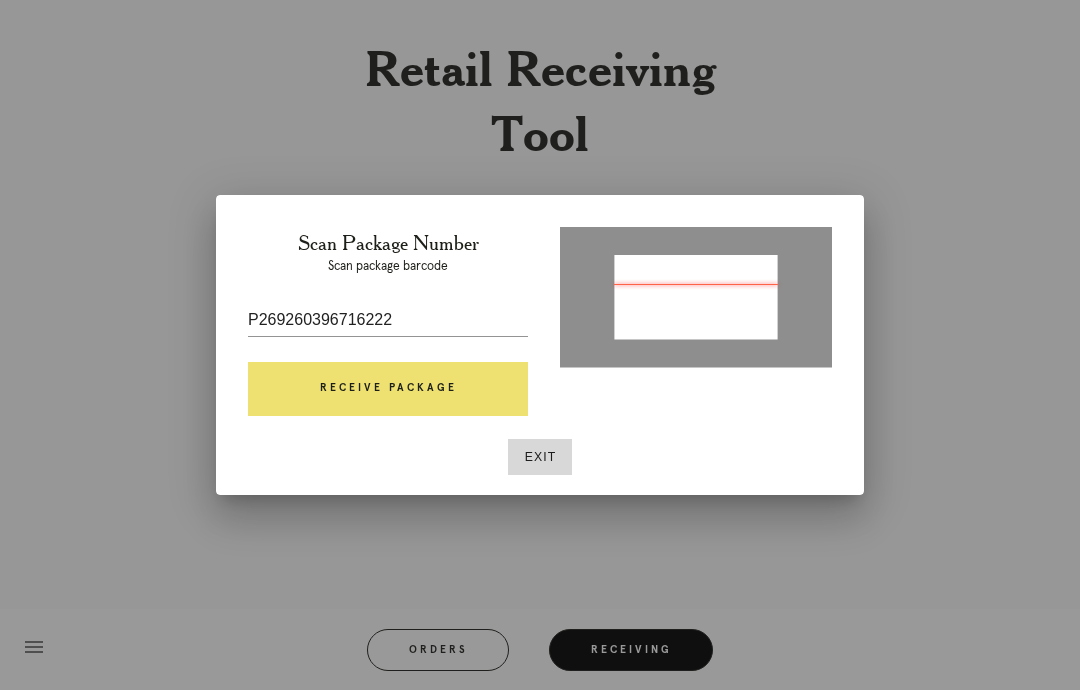 scroll, scrollTop: 80, scrollLeft: 0, axis: vertical 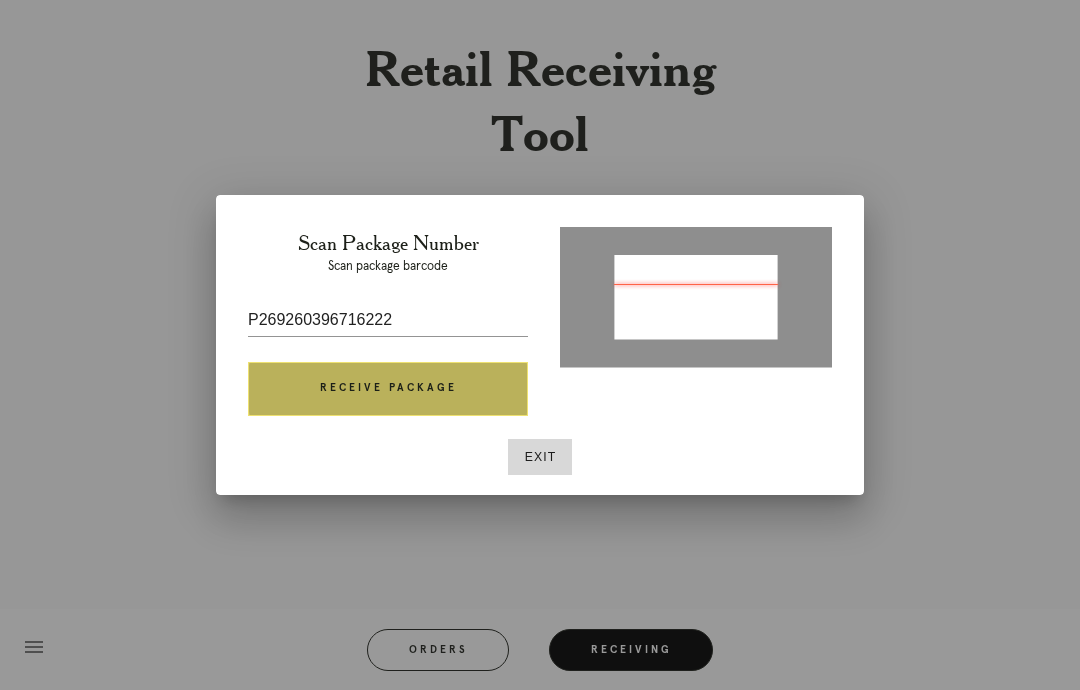 click on "Receive Package" at bounding box center [388, 389] 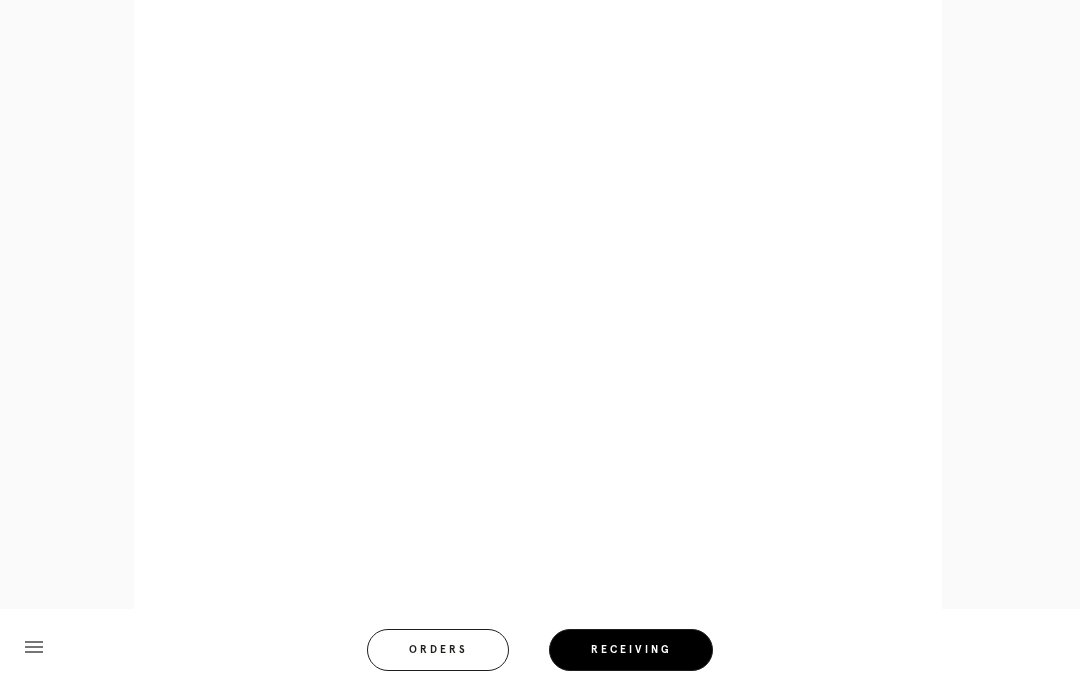 scroll, scrollTop: 1033, scrollLeft: 0, axis: vertical 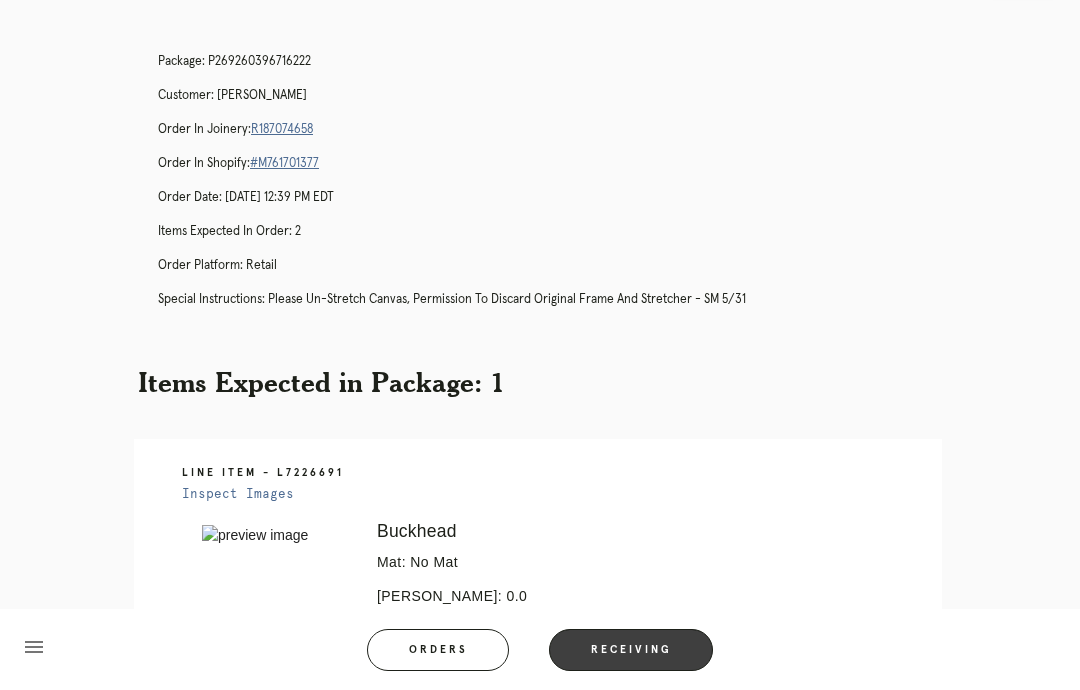click on "Receiving" at bounding box center [631, 650] 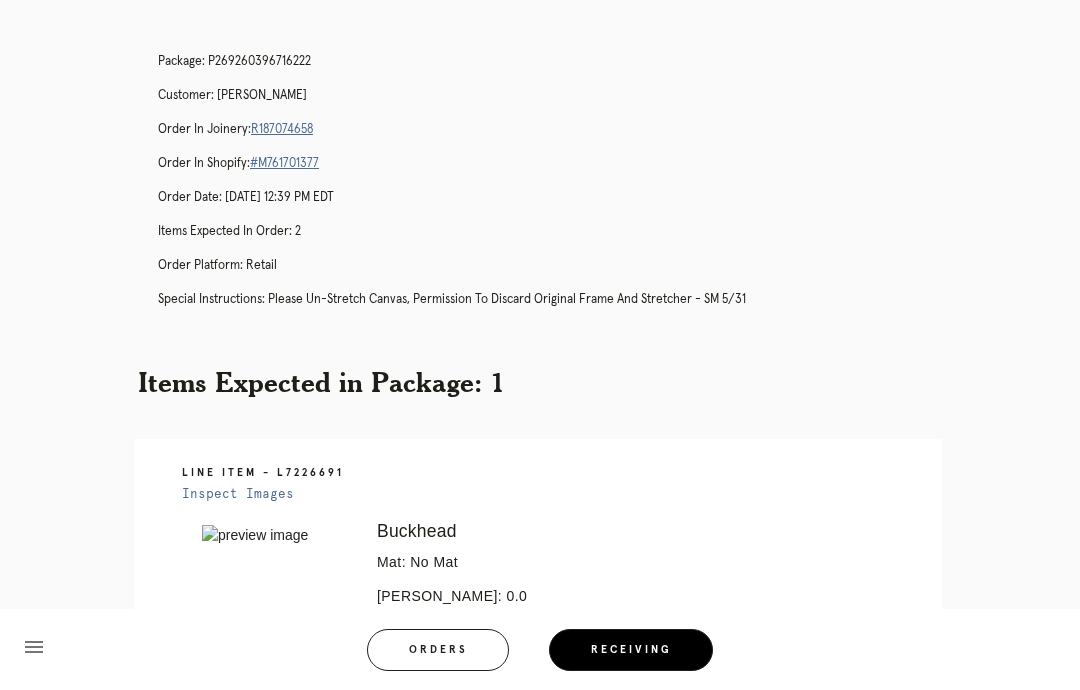 click on "Receiving" at bounding box center [631, 650] 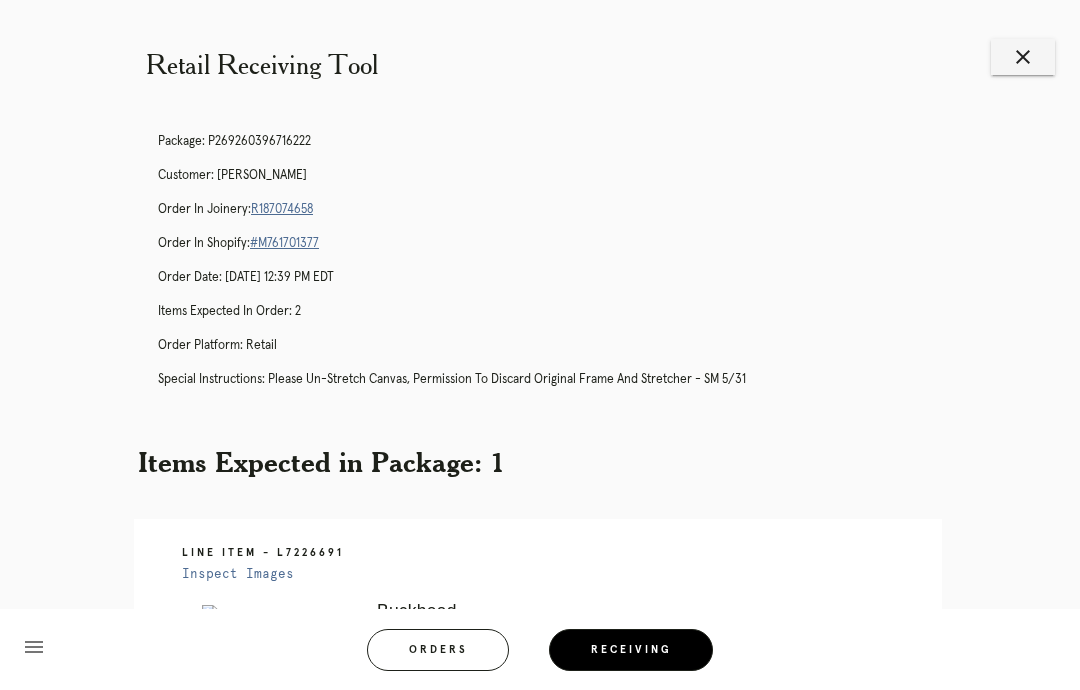 click on "close" at bounding box center (1023, 57) 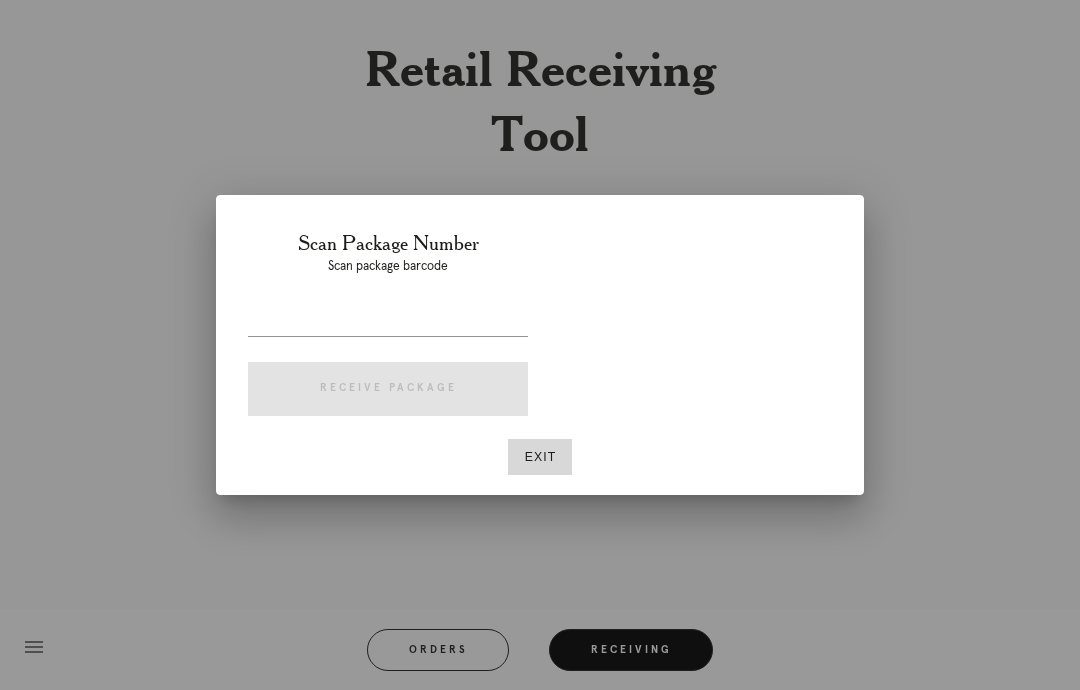 scroll, scrollTop: 80, scrollLeft: 0, axis: vertical 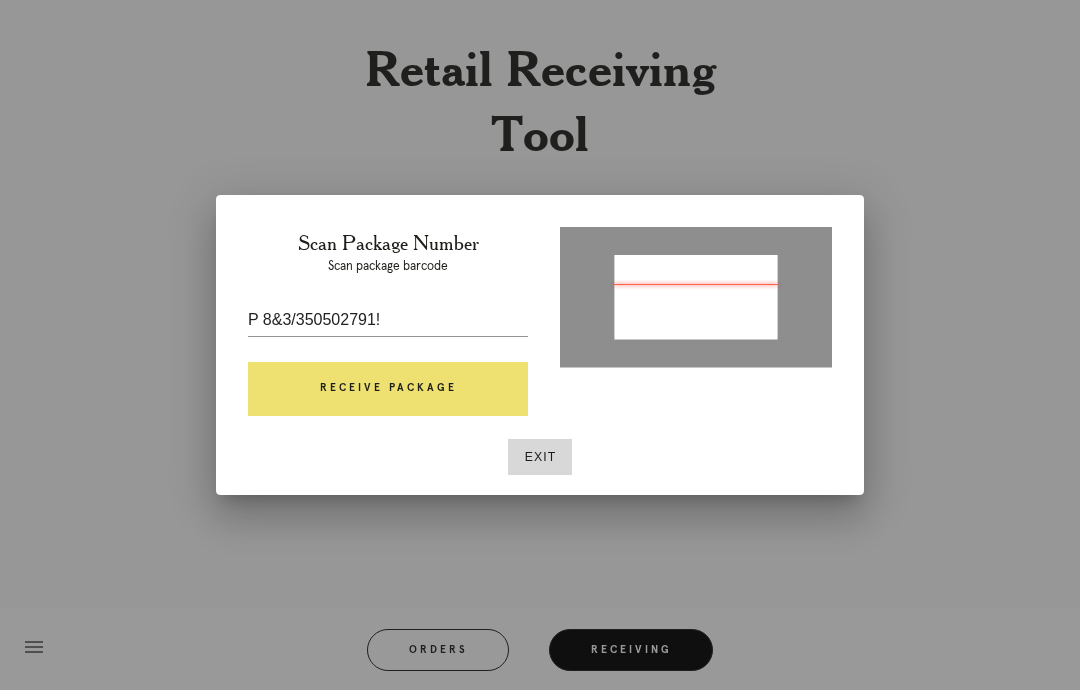 type on "P585918505027916" 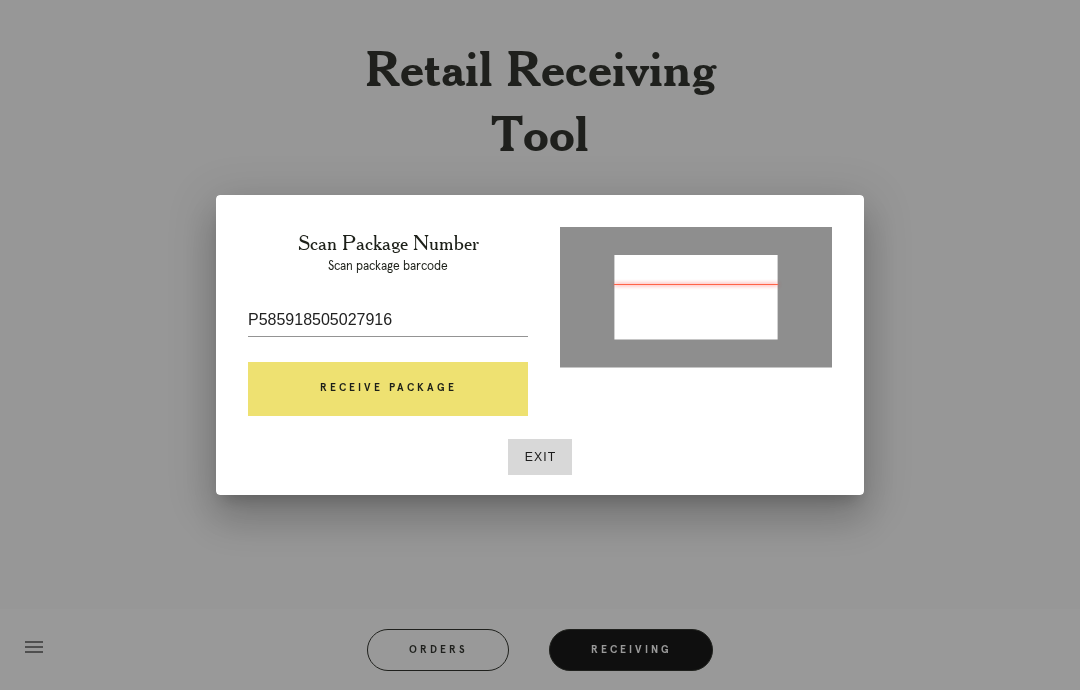 click on "Receive Package" at bounding box center (388, 389) 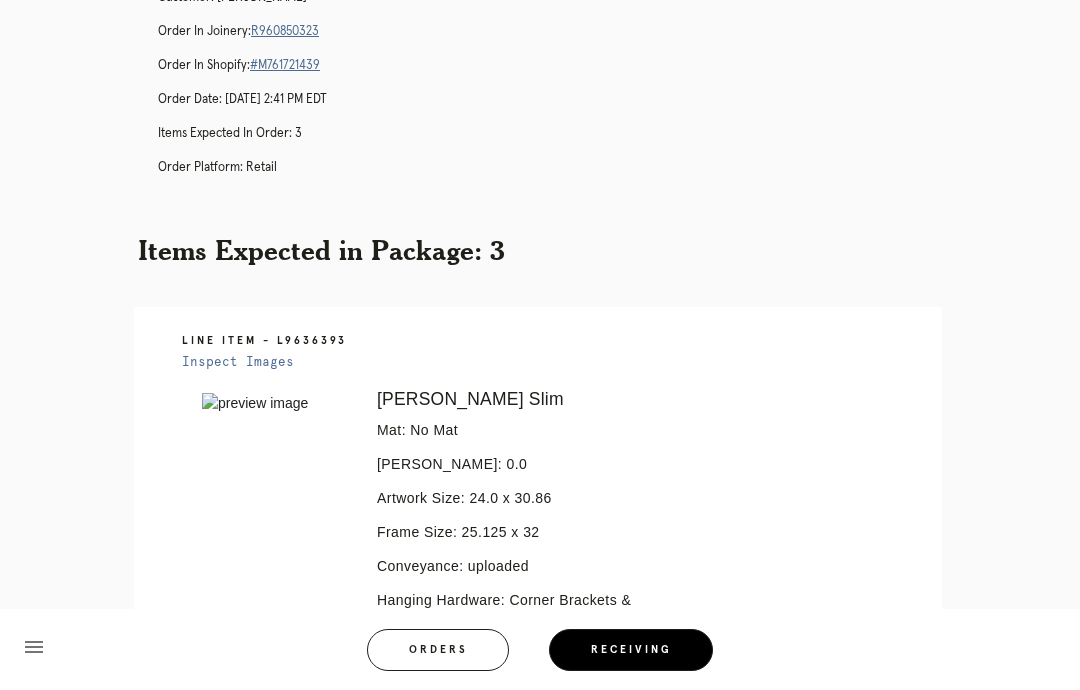 scroll, scrollTop: 170, scrollLeft: 0, axis: vertical 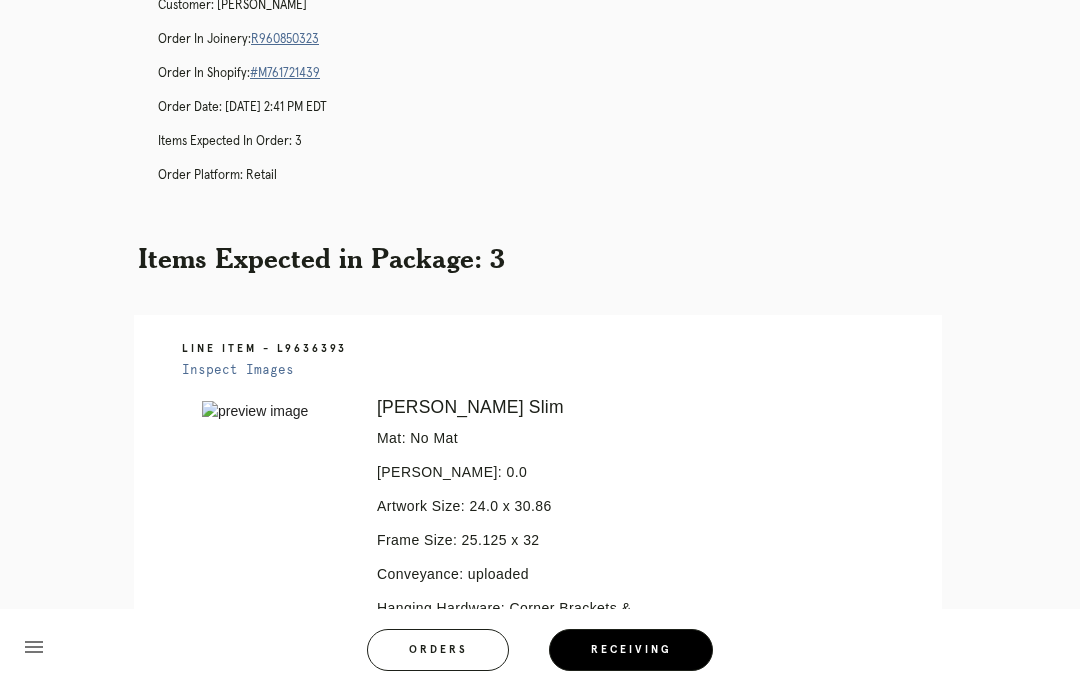 click on "R960850323" at bounding box center (285, 39) 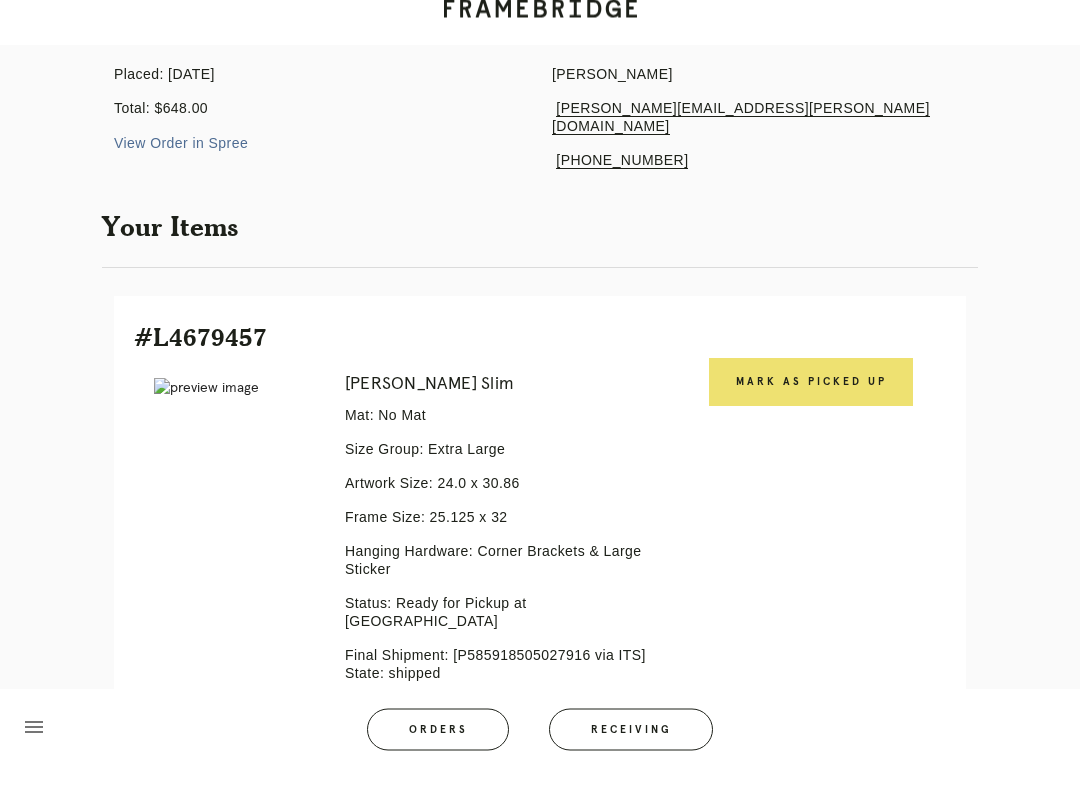 scroll, scrollTop: 330, scrollLeft: 0, axis: vertical 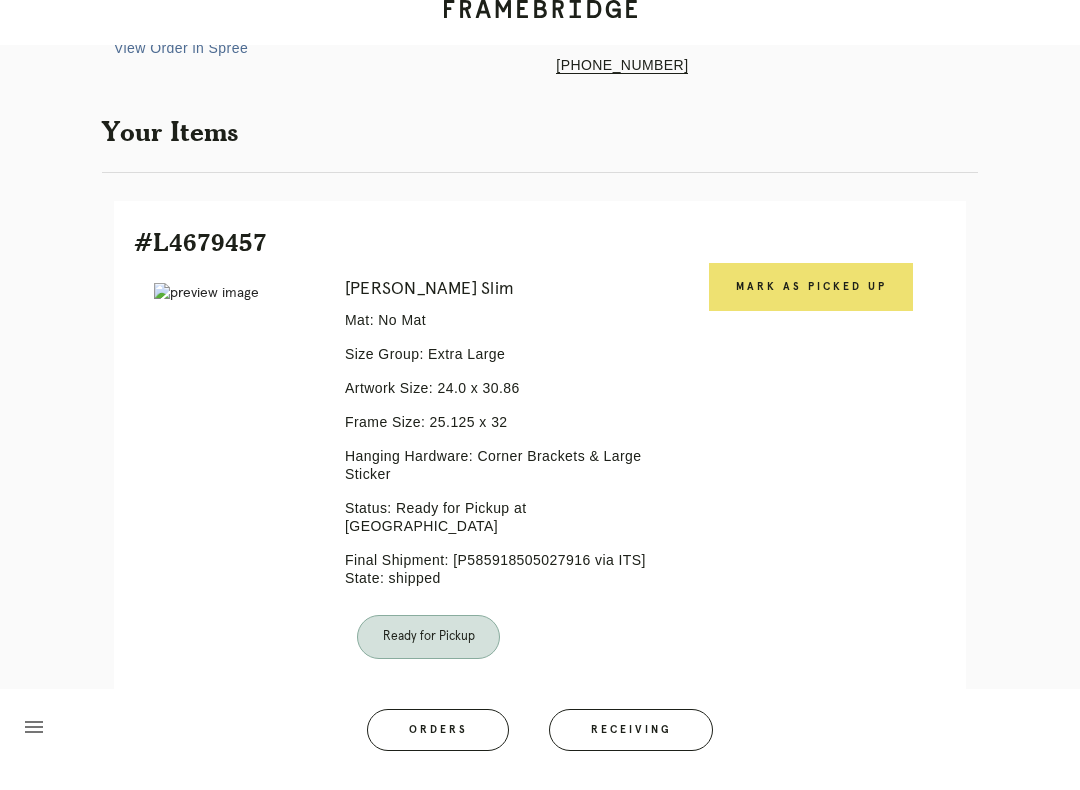 click on "Mark as Picked Up" at bounding box center (810, 515) 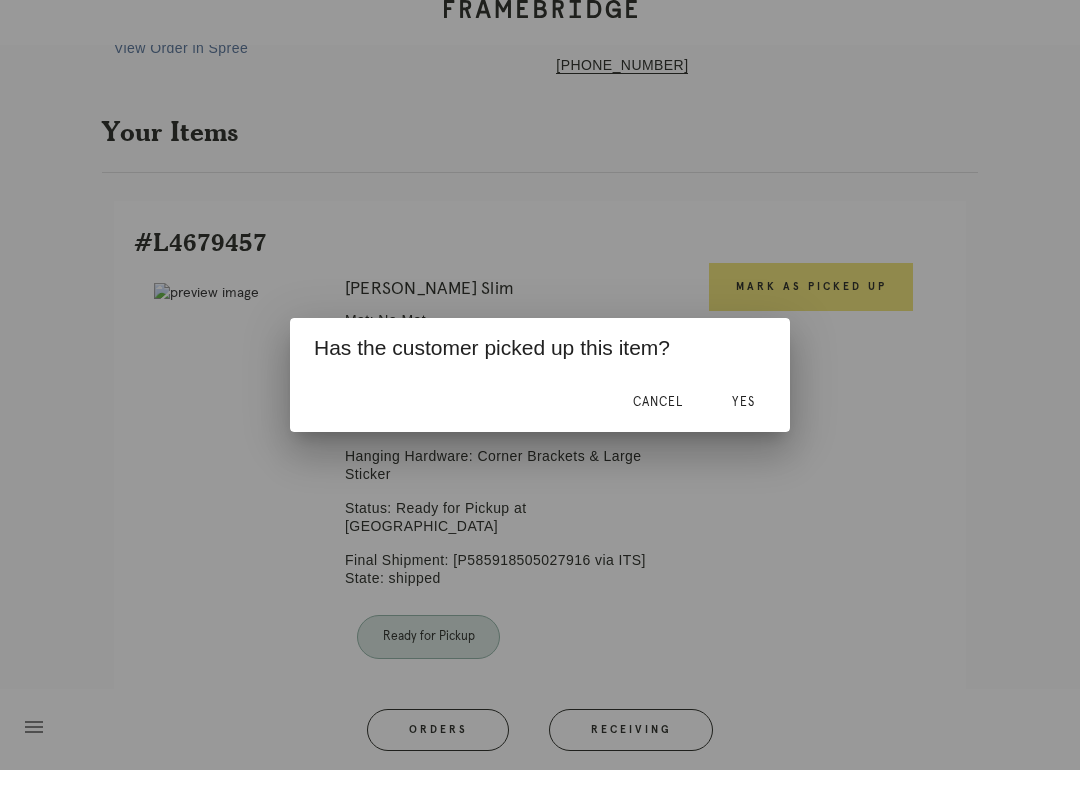click on "Yes" at bounding box center (743, 422) 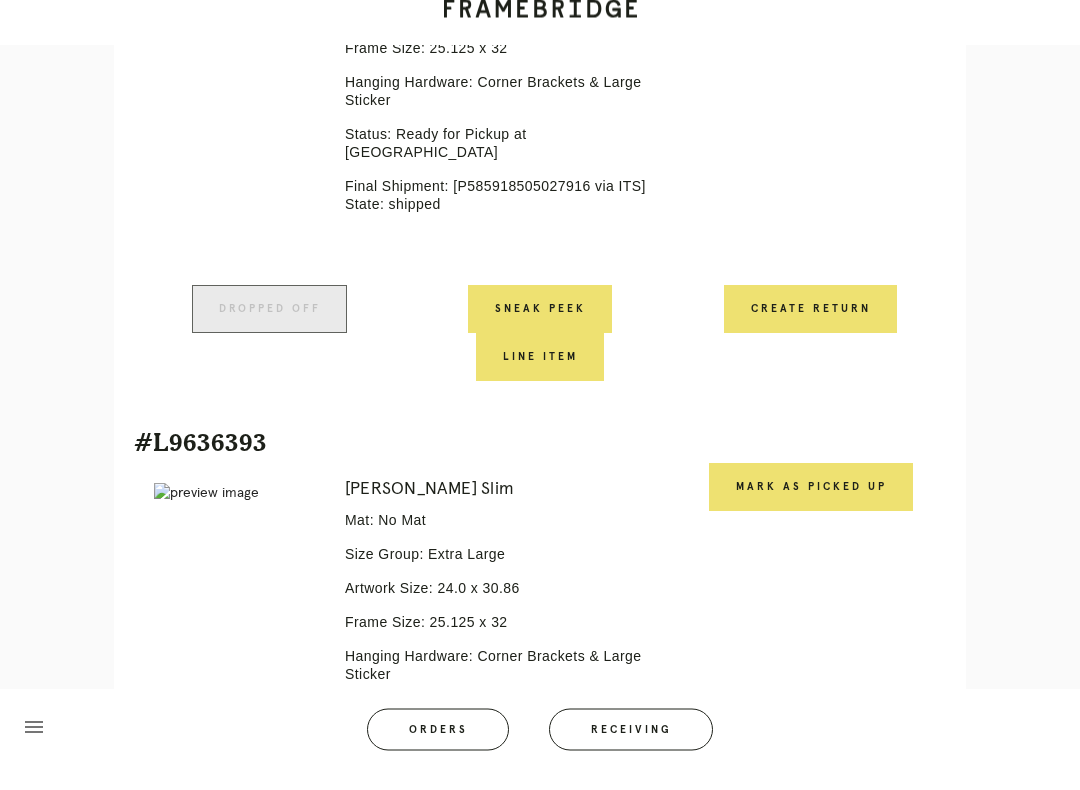 click on "Mark as Picked Up" at bounding box center (811, 508) 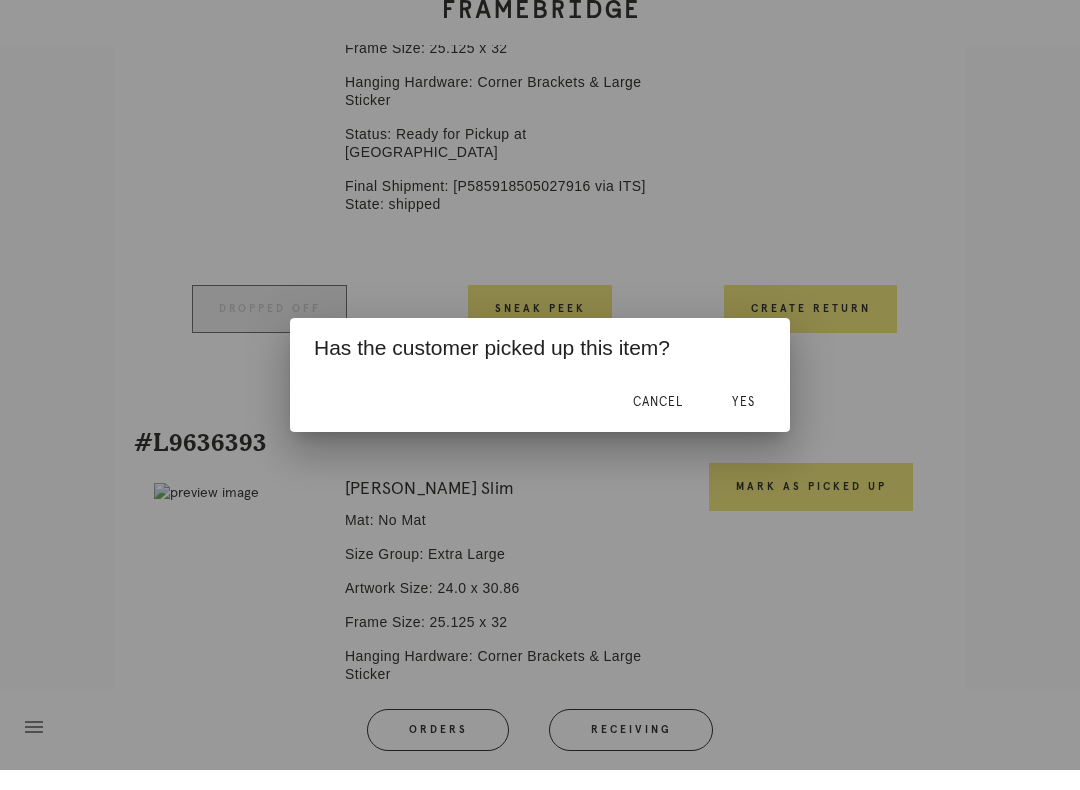 click on "Yes" at bounding box center (743, 422) 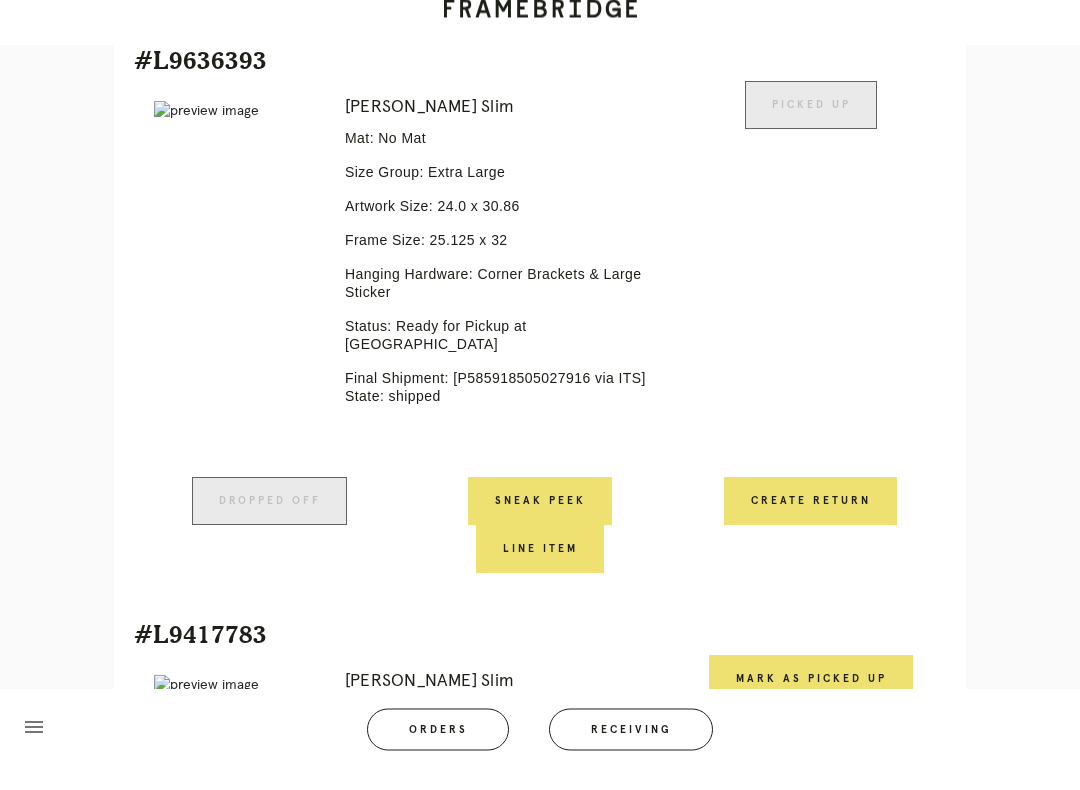 click on "Mark as Picked Up" at bounding box center [811, 700] 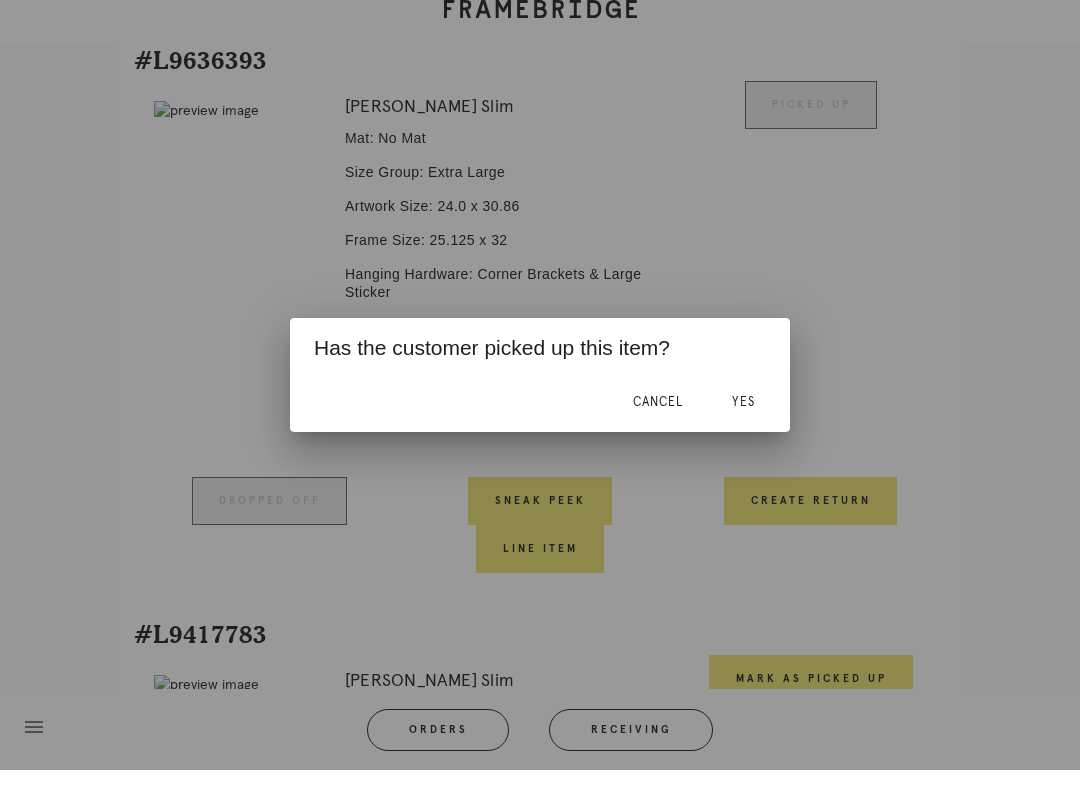 click on "Yes" at bounding box center [743, 422] 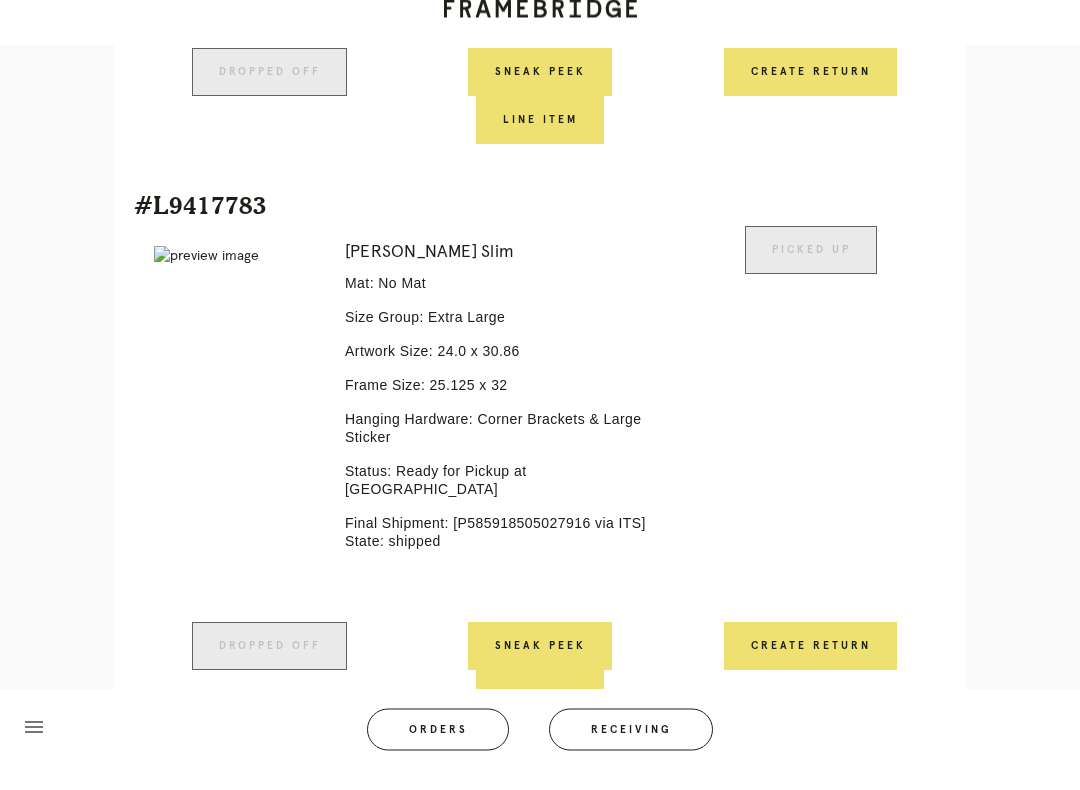 scroll, scrollTop: 1547, scrollLeft: 0, axis: vertical 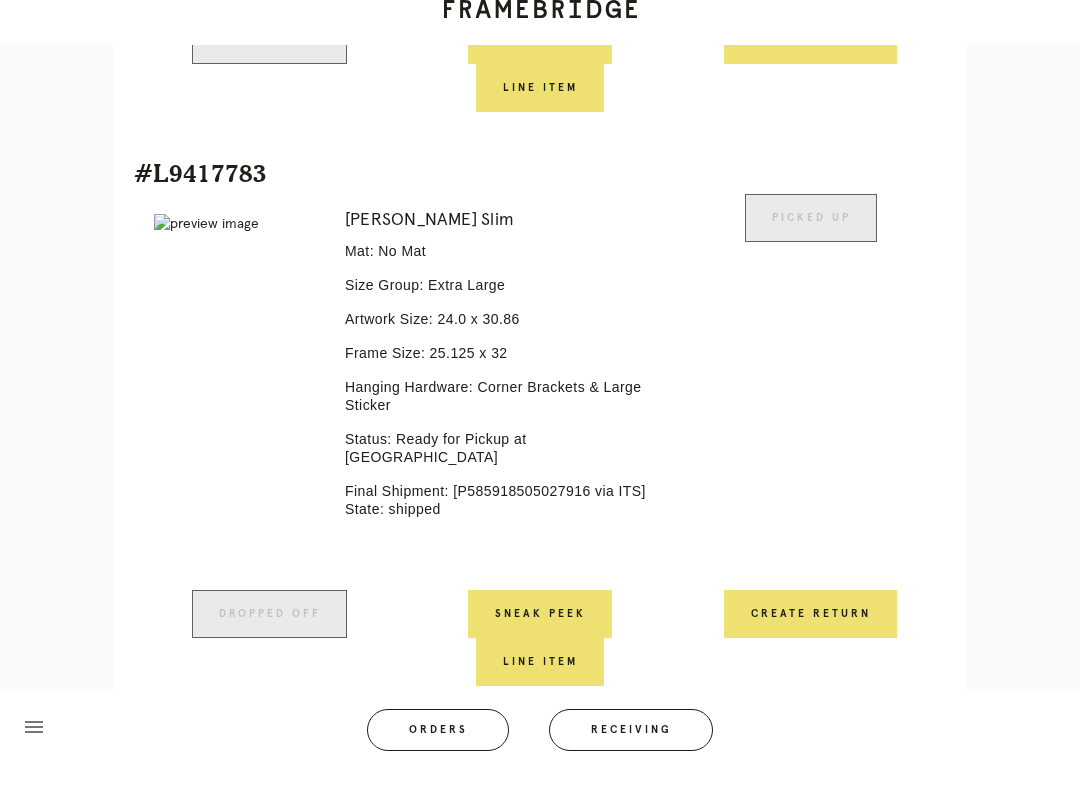 click on "Order #R960850323
Check
.a {
fill: #1d2019;
}
complete
Order Information
Placed: 6/25/2025
Total: $648.00
View Order in Spree
Customer Information
Barbara Ruane
Duane.barbara@gmail.com
+13097983004
Your Items     #L4679457
Error retreiving frame spec #9662566
Mercer Slim
Mat: No Mat
Size Group: Extra Large
Artwork Size:
24.0
x
30.86
Frame Size:
25.125
x
32
Hanging Hardware: Corner Brackets & Large Sticker
Status:
Ready for Pickup at Inwood Village
Final Shipment:
[P585918505027916 via ITS] State: shipped
Picked Up
Dropped off
Sneak Peek
#L9636393" at bounding box center (540, -371) 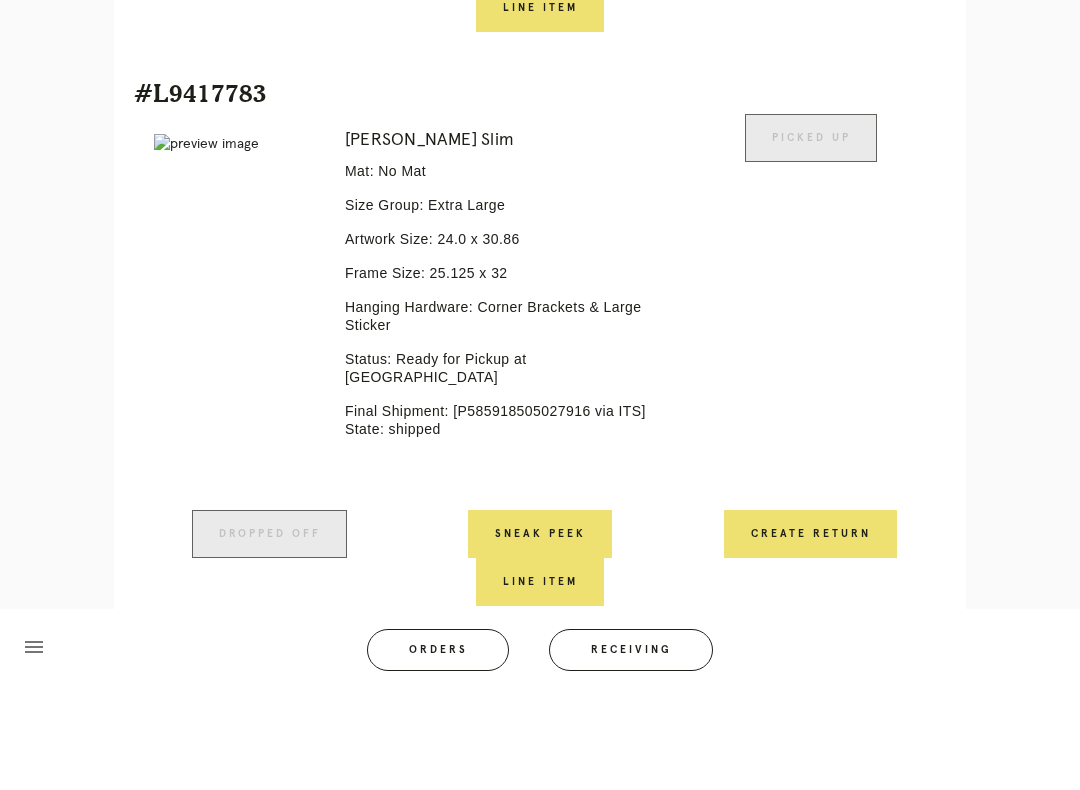 click on "Receiving" at bounding box center [631, 750] 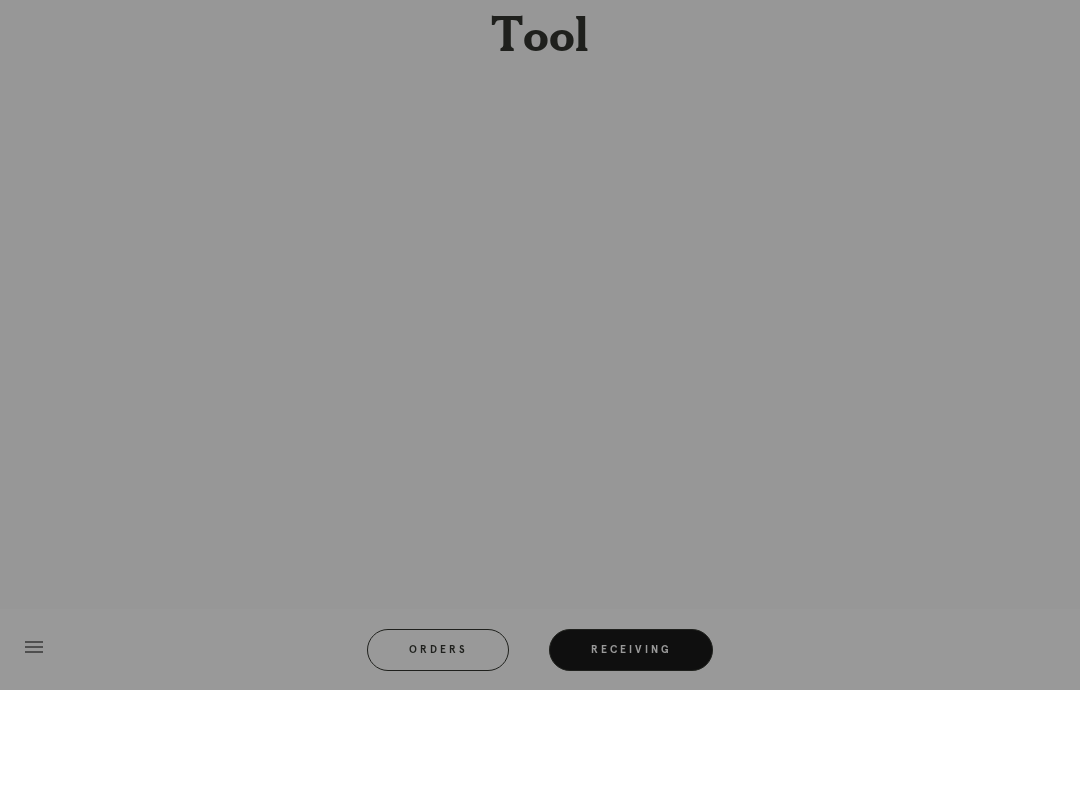 scroll, scrollTop: 20, scrollLeft: 0, axis: vertical 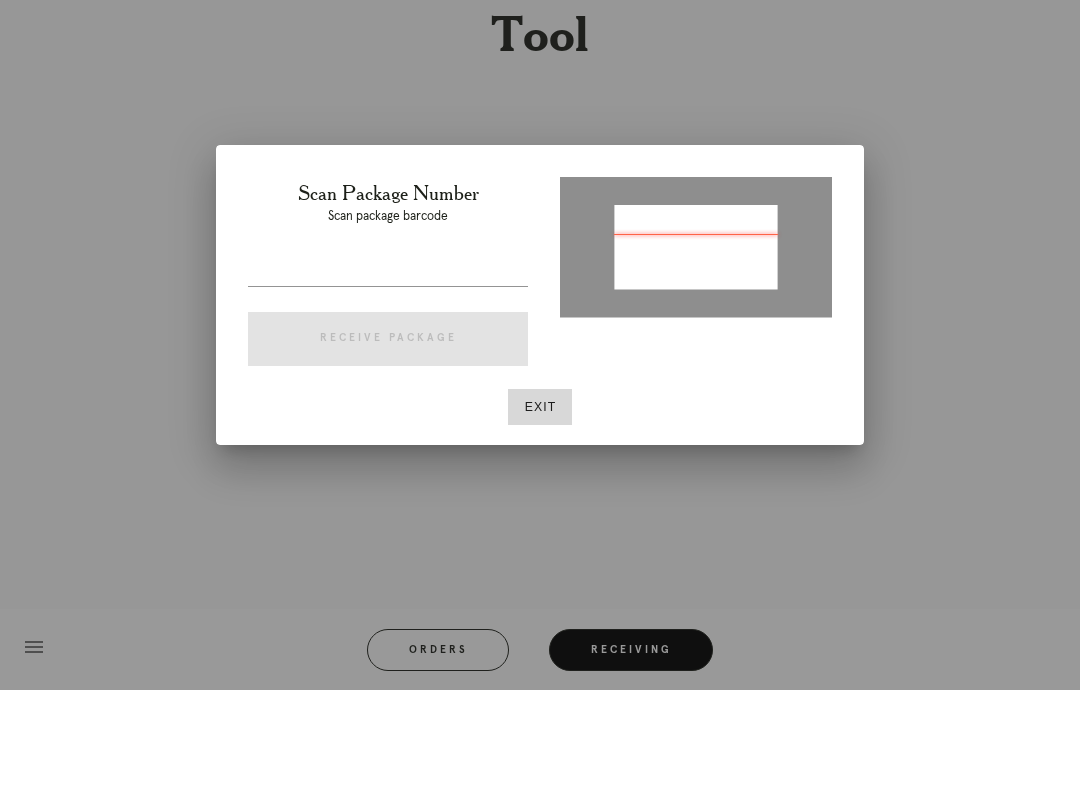 type on "P106181098454114" 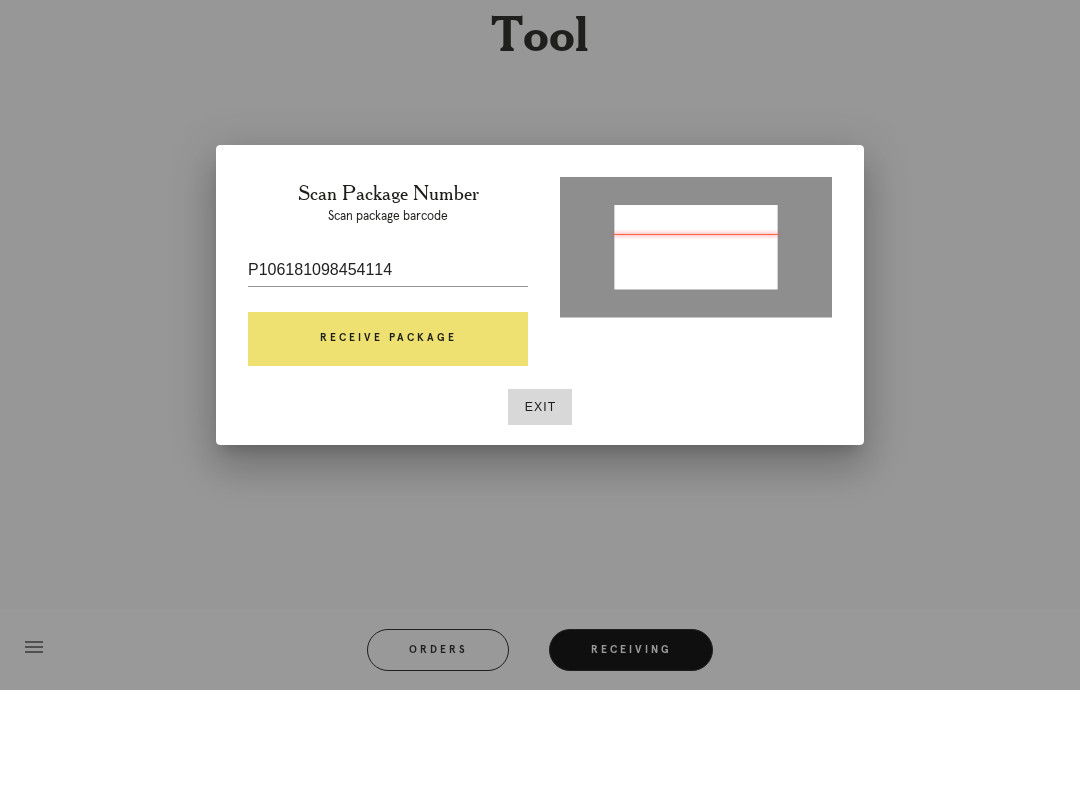 click on "Receive Package" at bounding box center (388, 439) 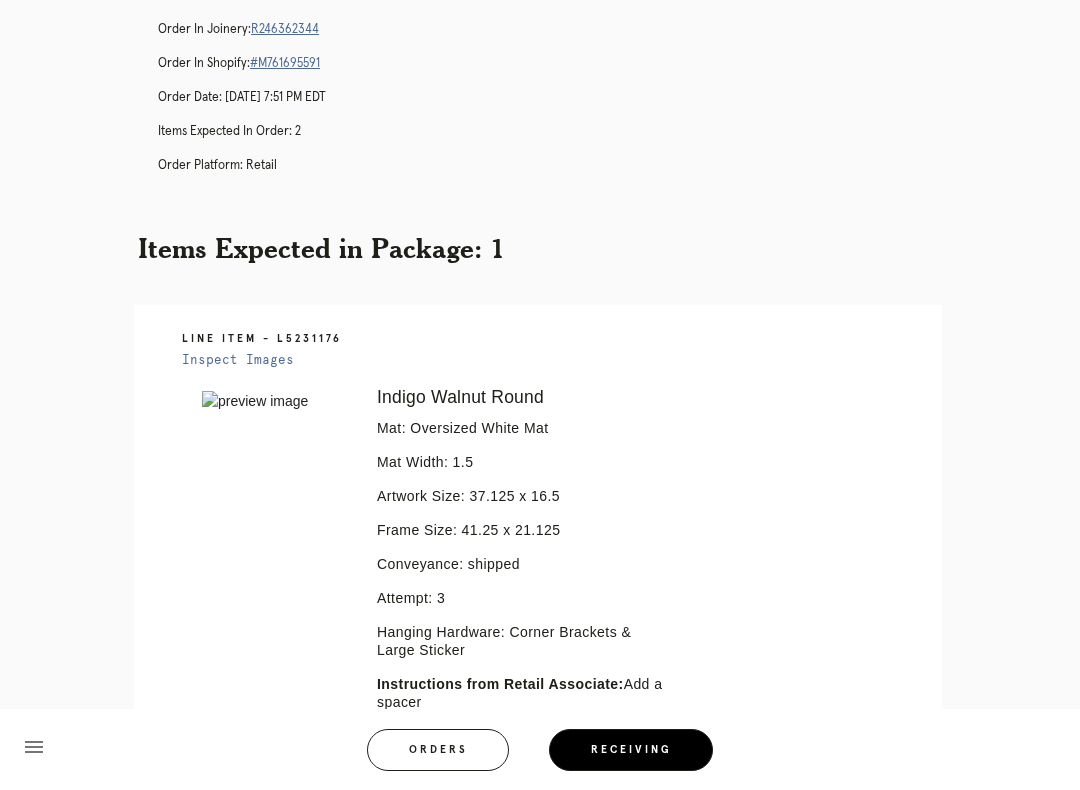 scroll, scrollTop: 124, scrollLeft: 0, axis: vertical 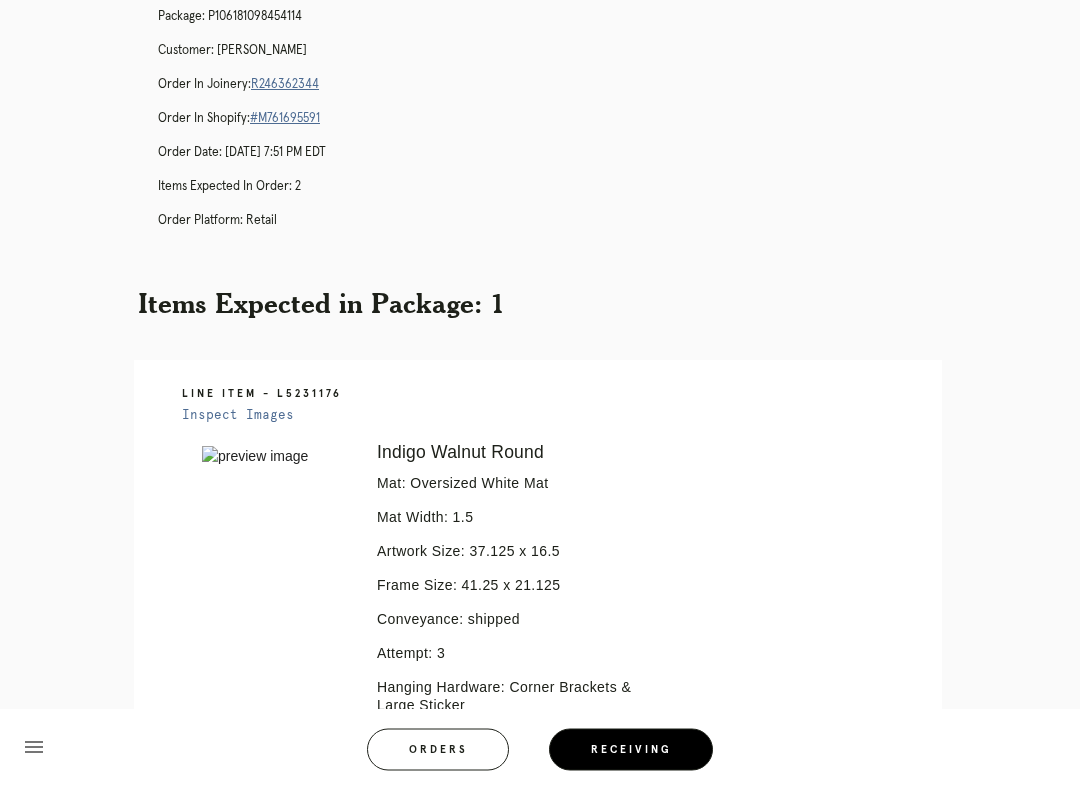 click on "Order in Joinery:
R246362344" at bounding box center (560, 86) 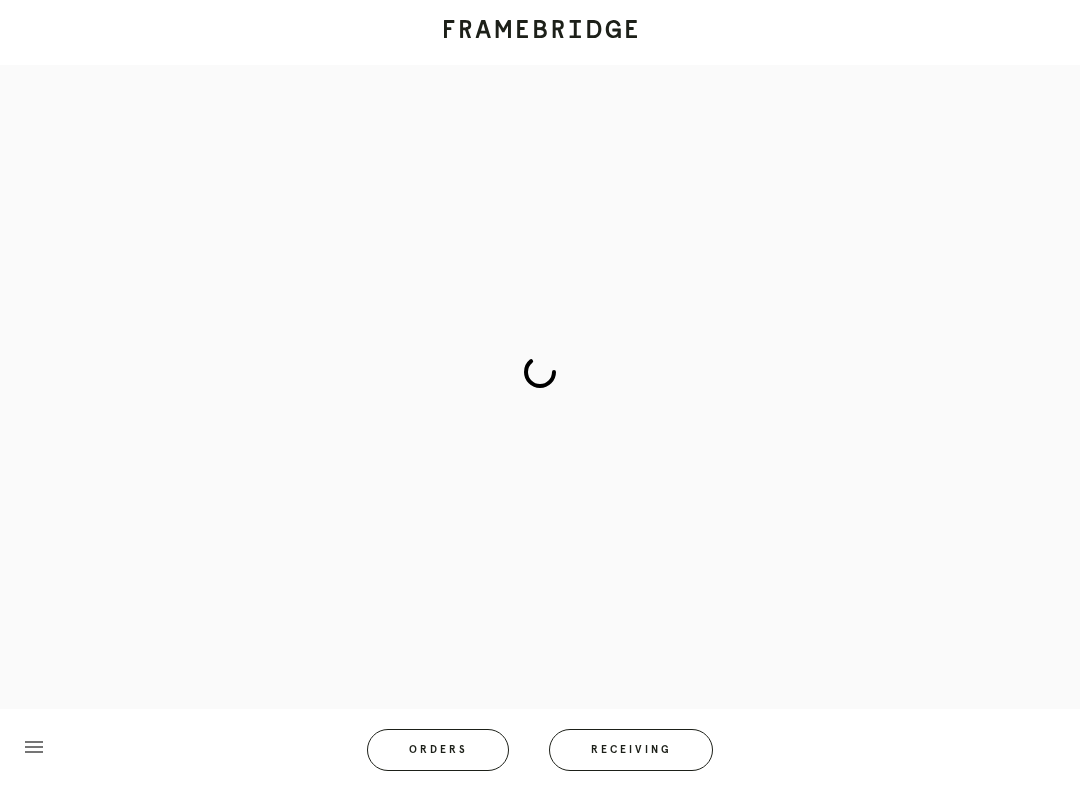 scroll, scrollTop: 0, scrollLeft: 0, axis: both 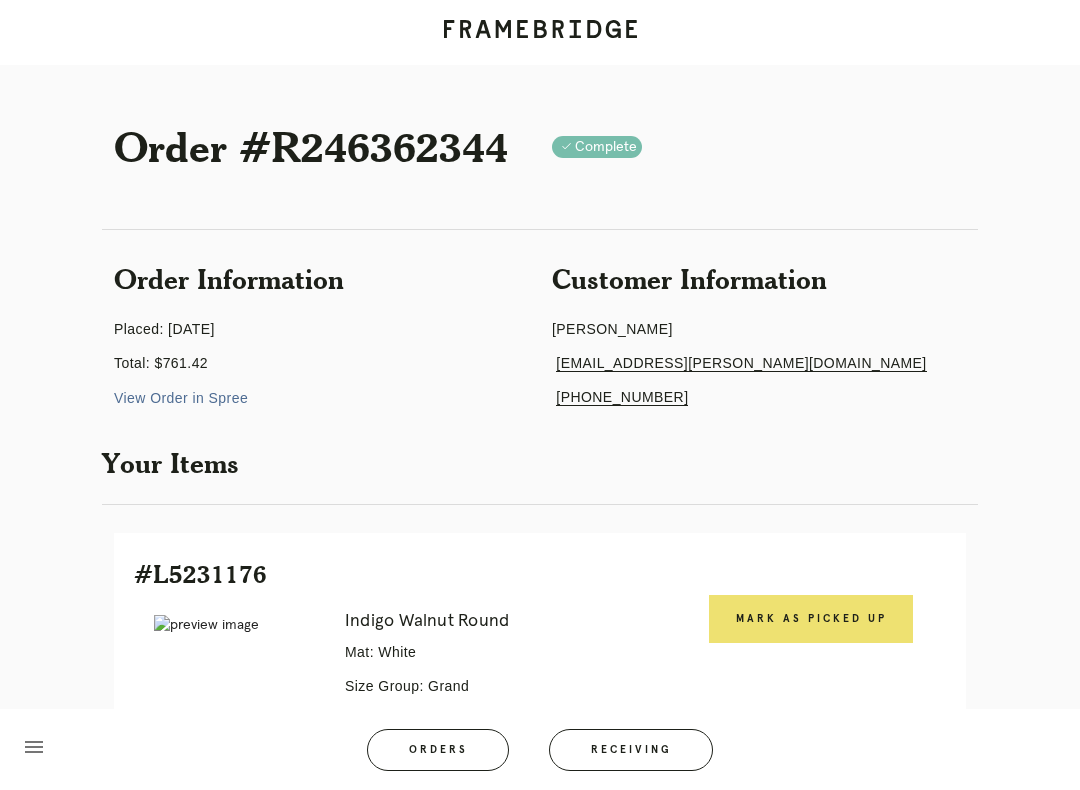 click on "Mark as Picked Up" at bounding box center (810, 827) 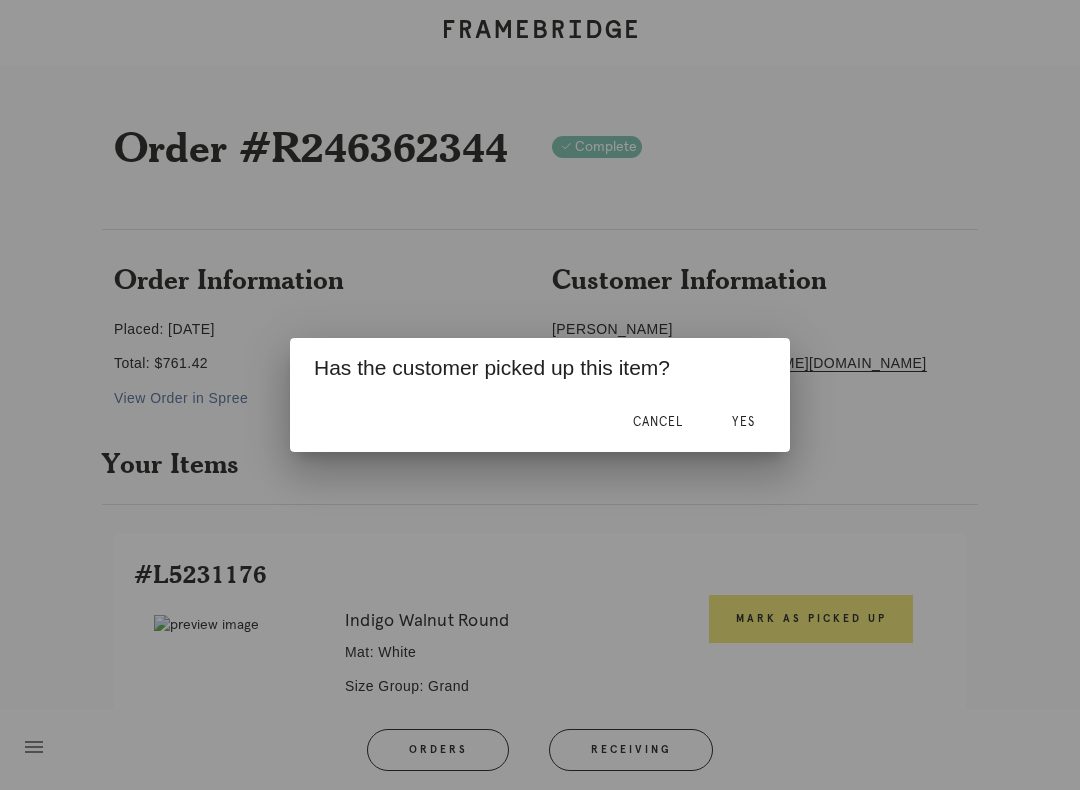 click on "Yes" at bounding box center (743, 422) 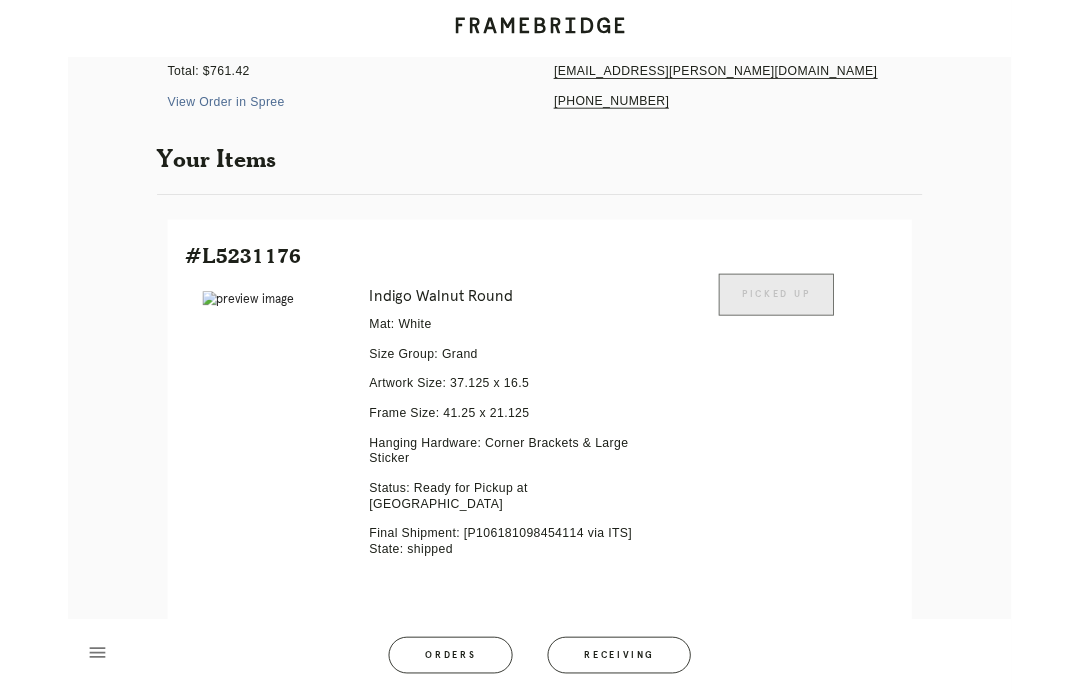 scroll, scrollTop: 0, scrollLeft: 0, axis: both 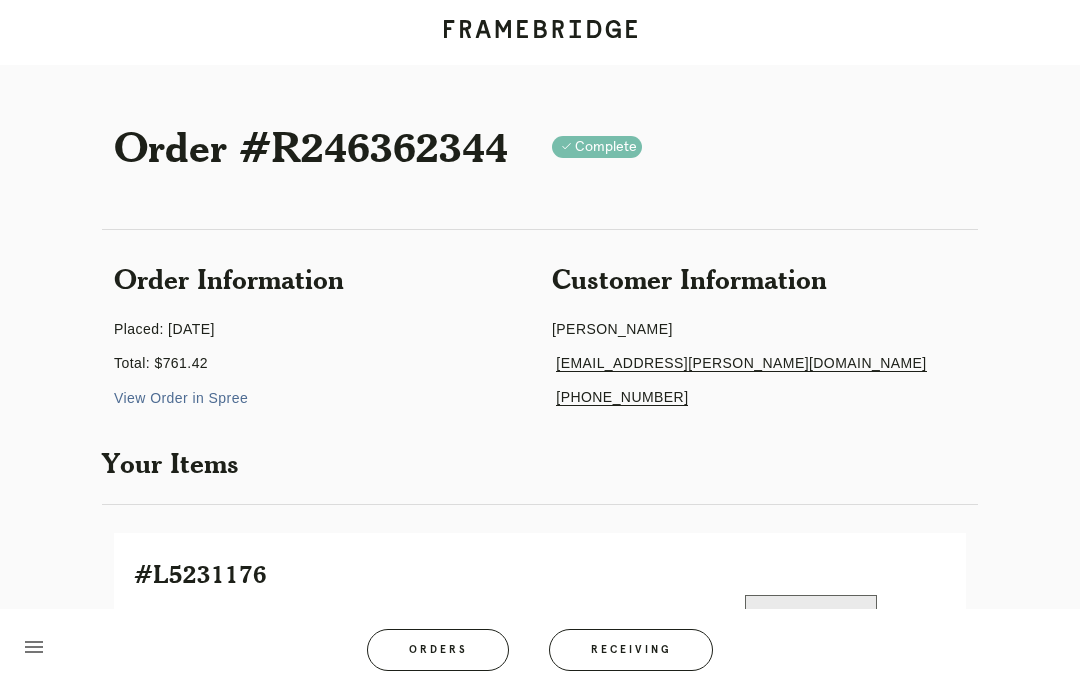 click on "Receiving" at bounding box center (631, 650) 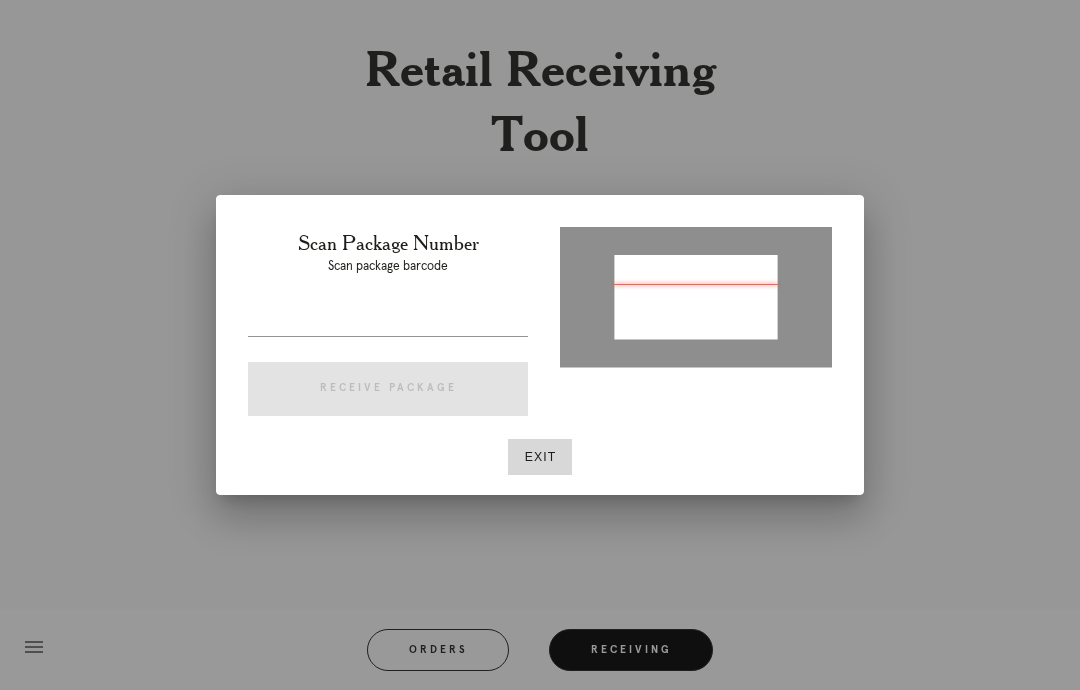 type on "P548128645917047" 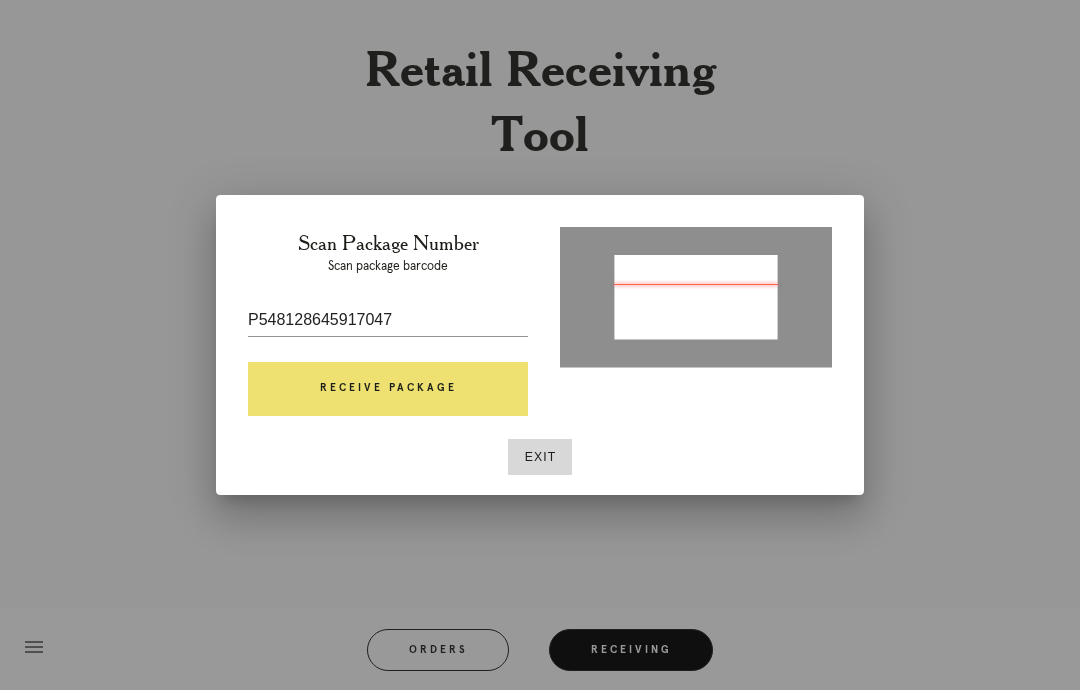 click on "Receive Package" at bounding box center (388, 389) 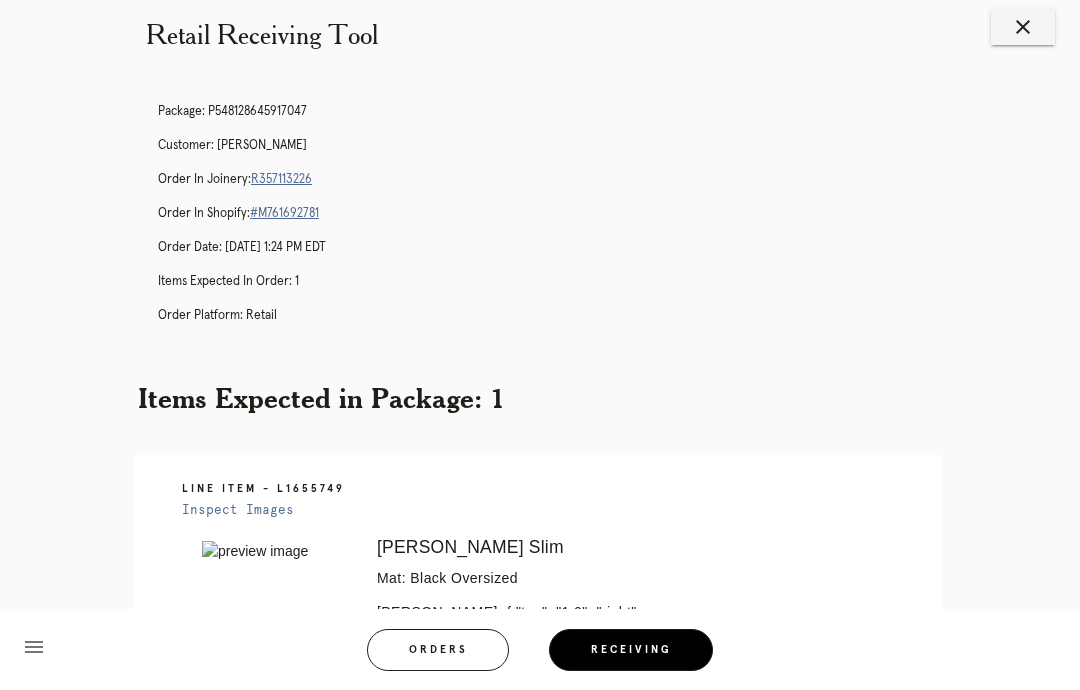 scroll, scrollTop: 0, scrollLeft: 0, axis: both 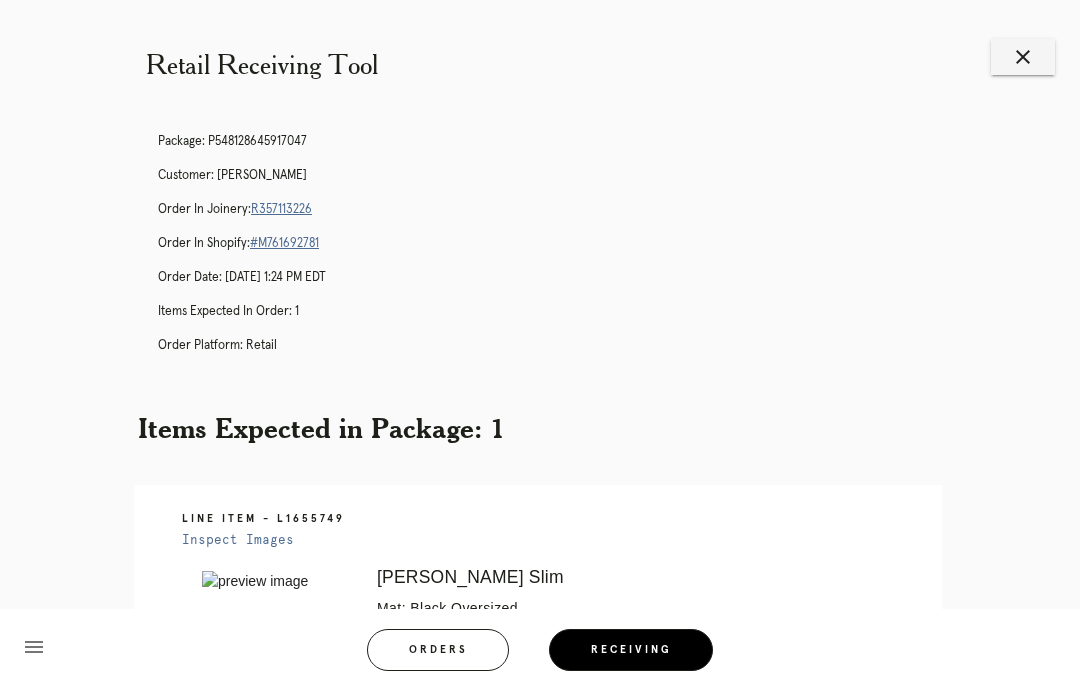 click on "R357113226" at bounding box center [281, 209] 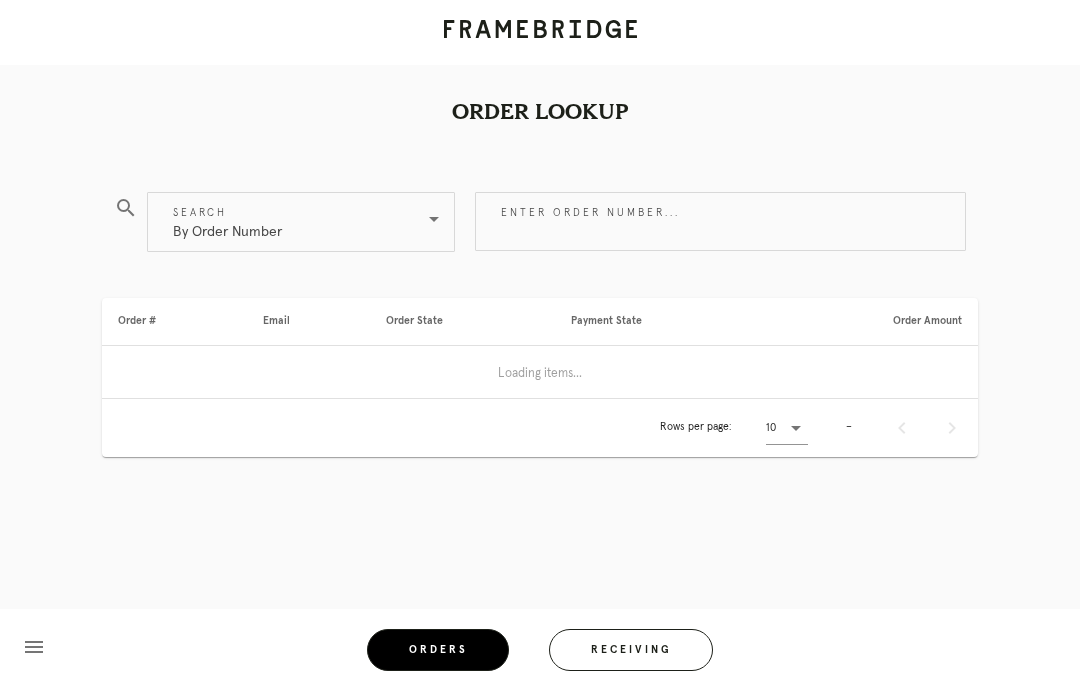 scroll, scrollTop: 0, scrollLeft: 0, axis: both 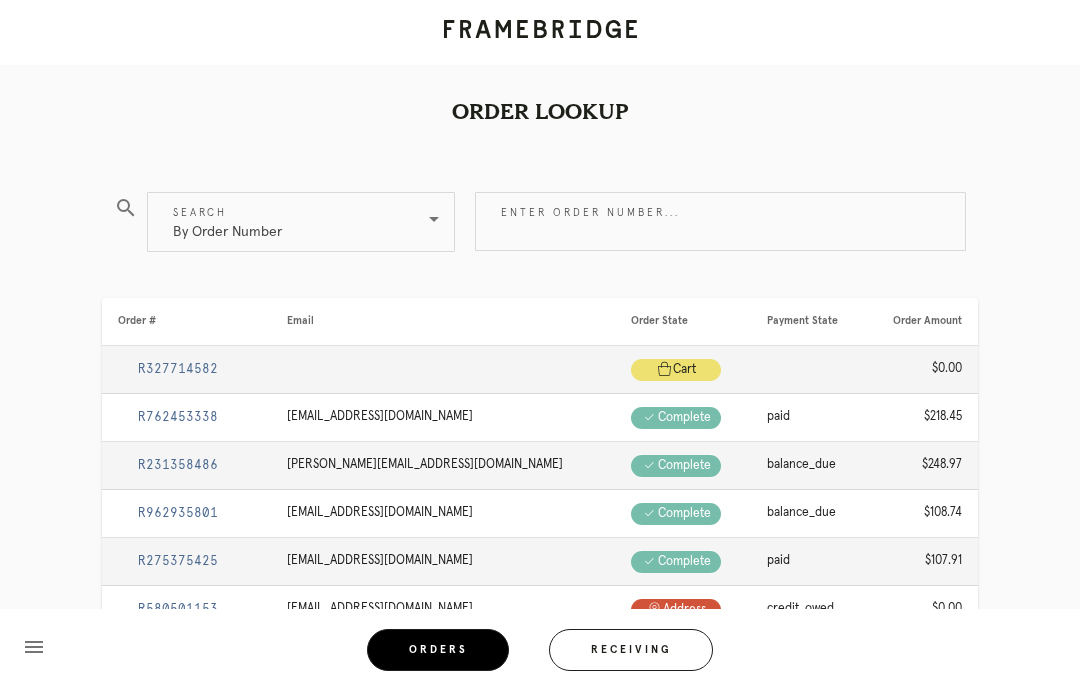 click on "Receiving" at bounding box center [631, 650] 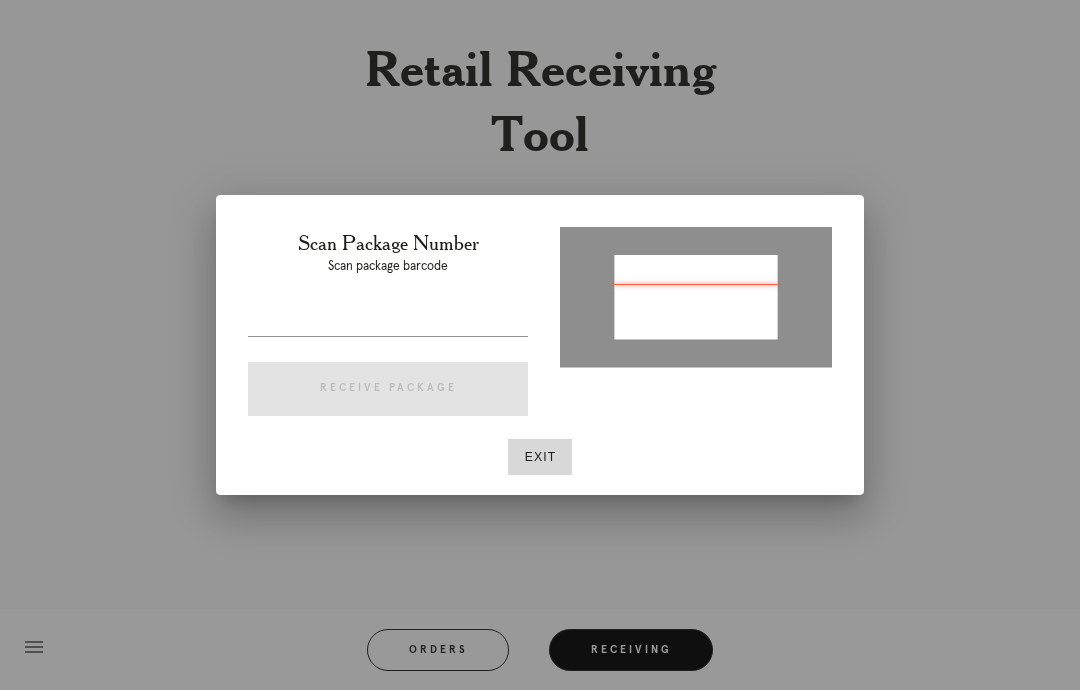 type on "P553842281151616" 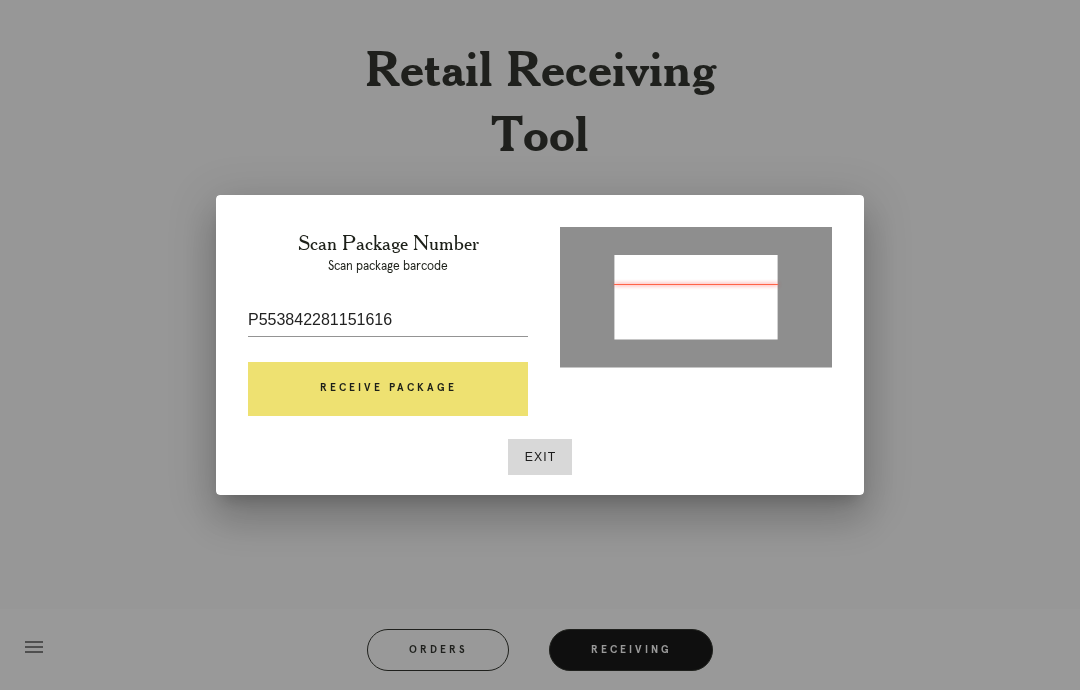 scroll, scrollTop: 80, scrollLeft: 0, axis: vertical 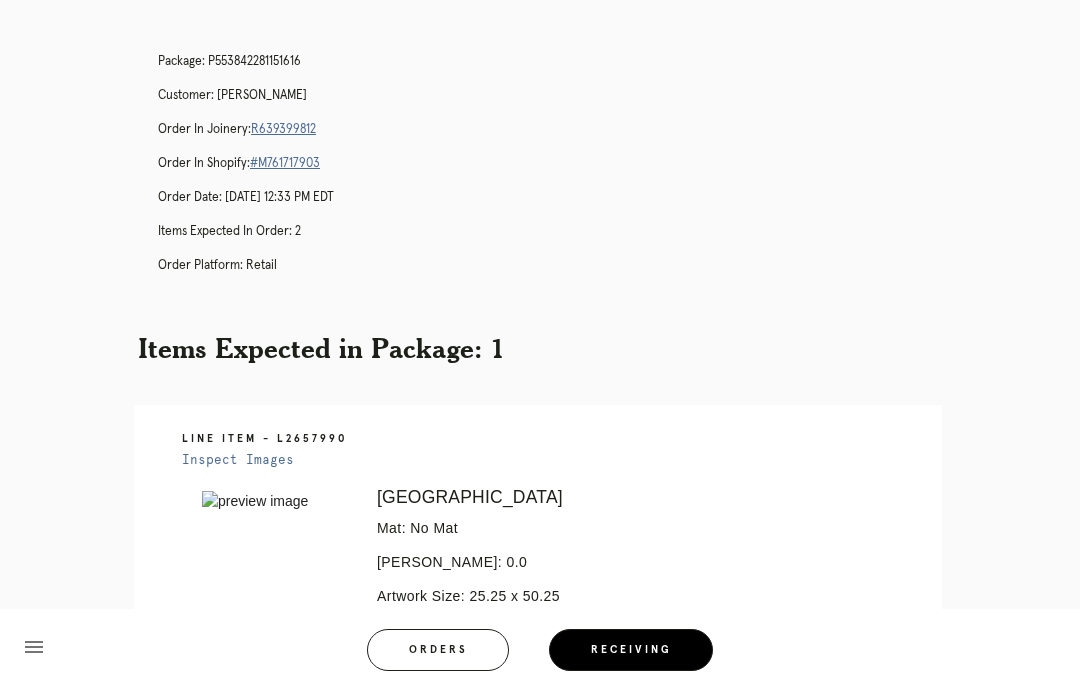 click on "menu
Orders
Receiving" at bounding box center (540, 649) 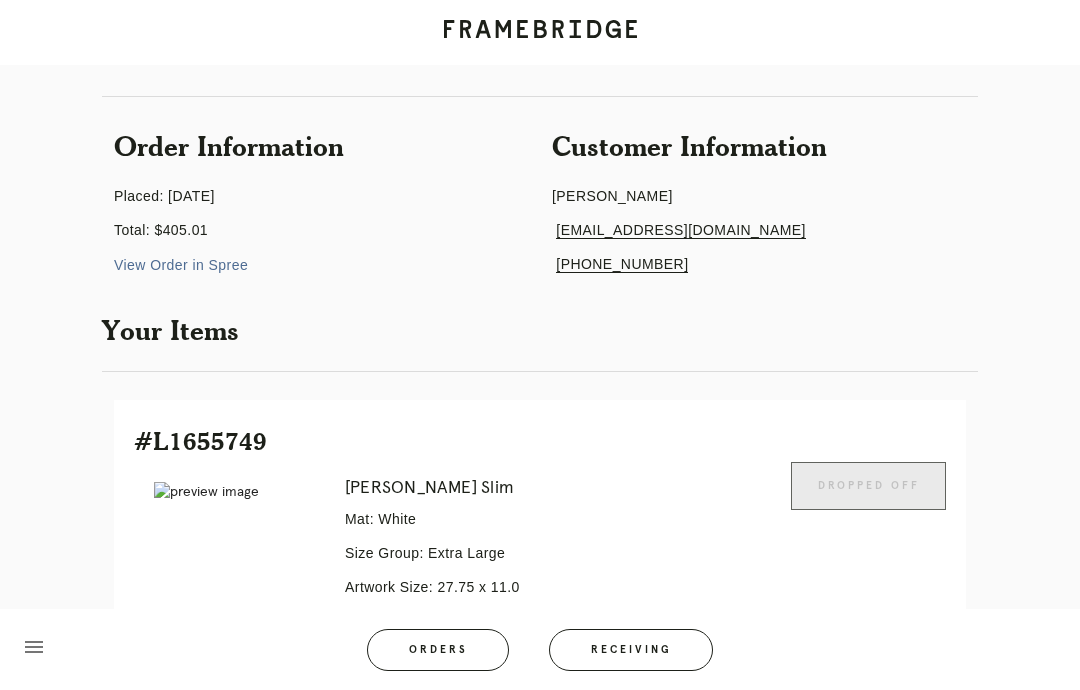 scroll, scrollTop: 0, scrollLeft: 0, axis: both 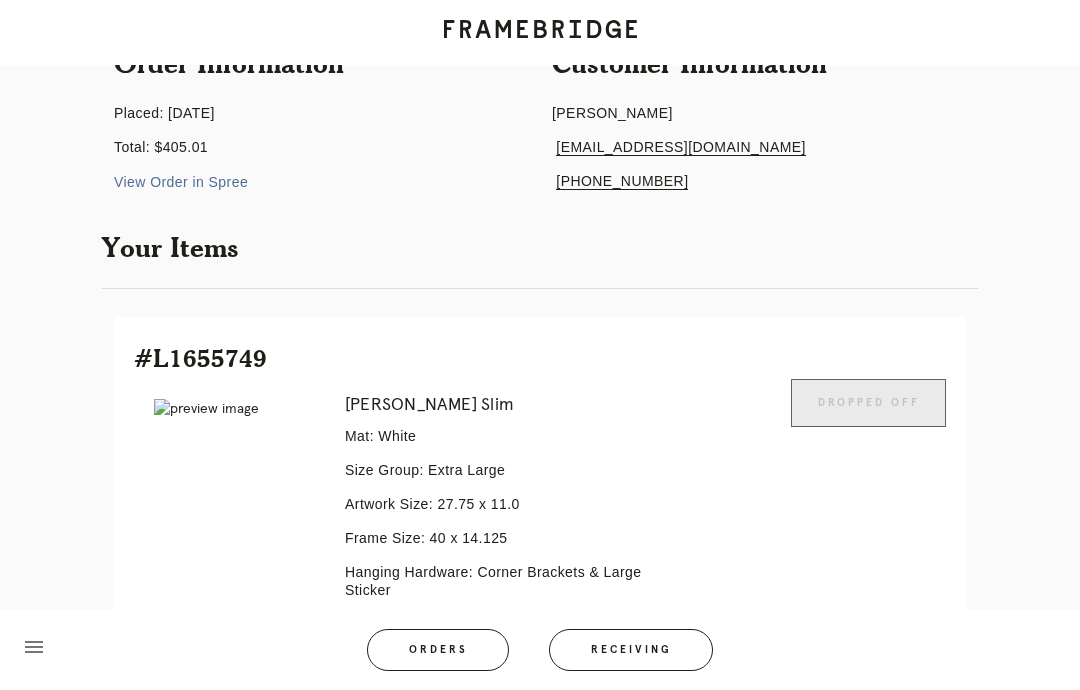 click on "Receiving" at bounding box center (631, 650) 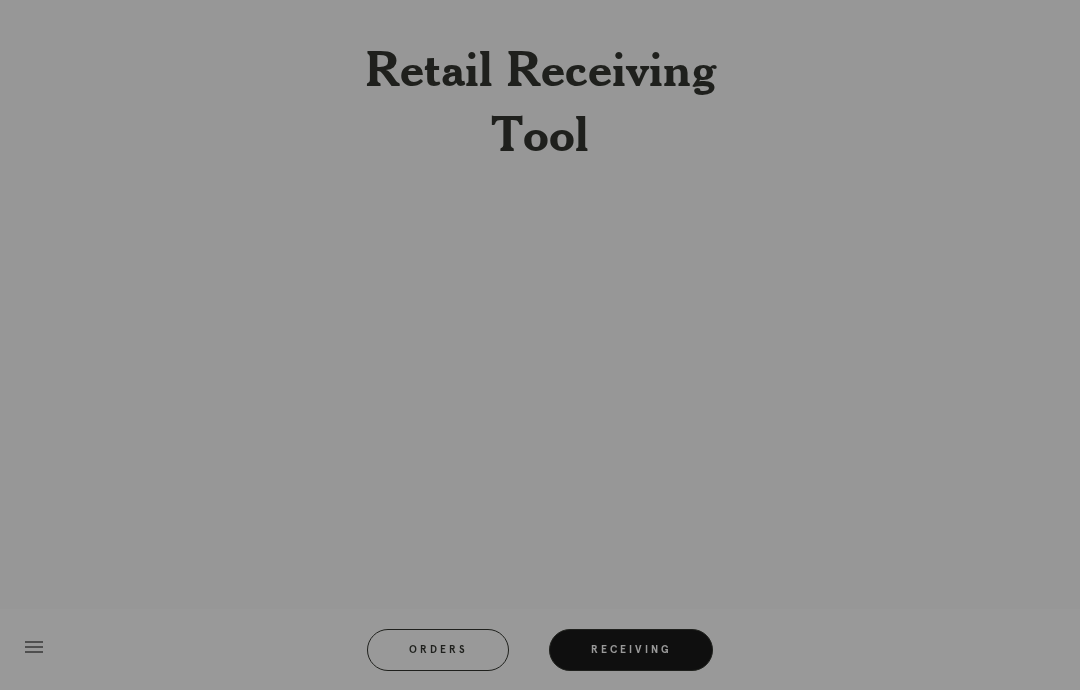 scroll, scrollTop: 80, scrollLeft: 0, axis: vertical 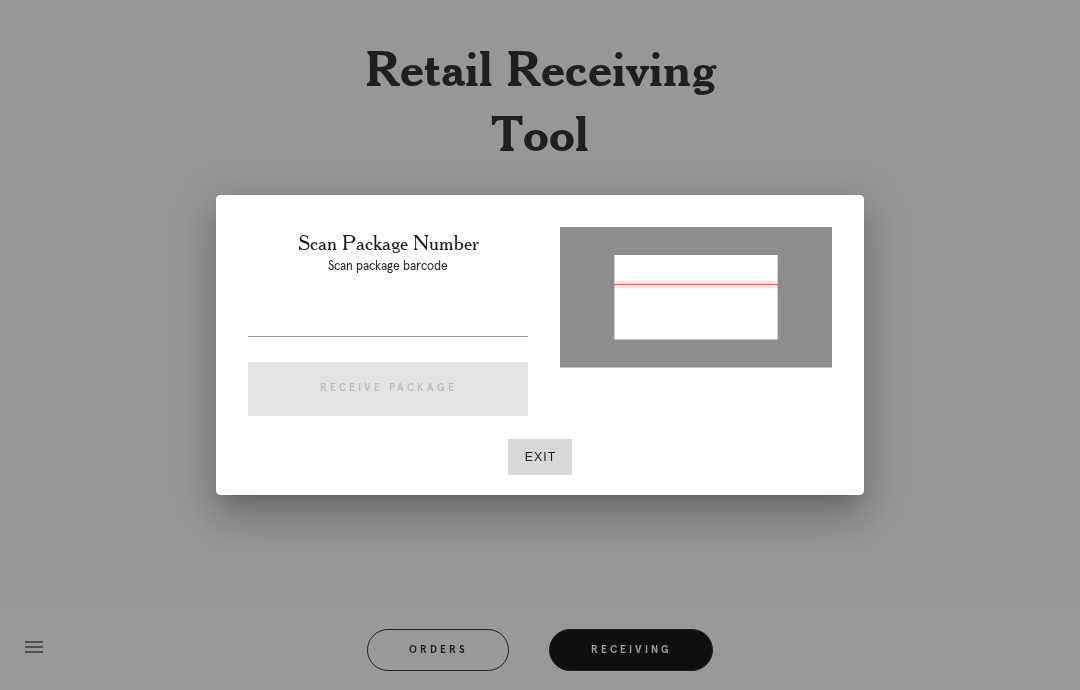 type on "P548128645917047" 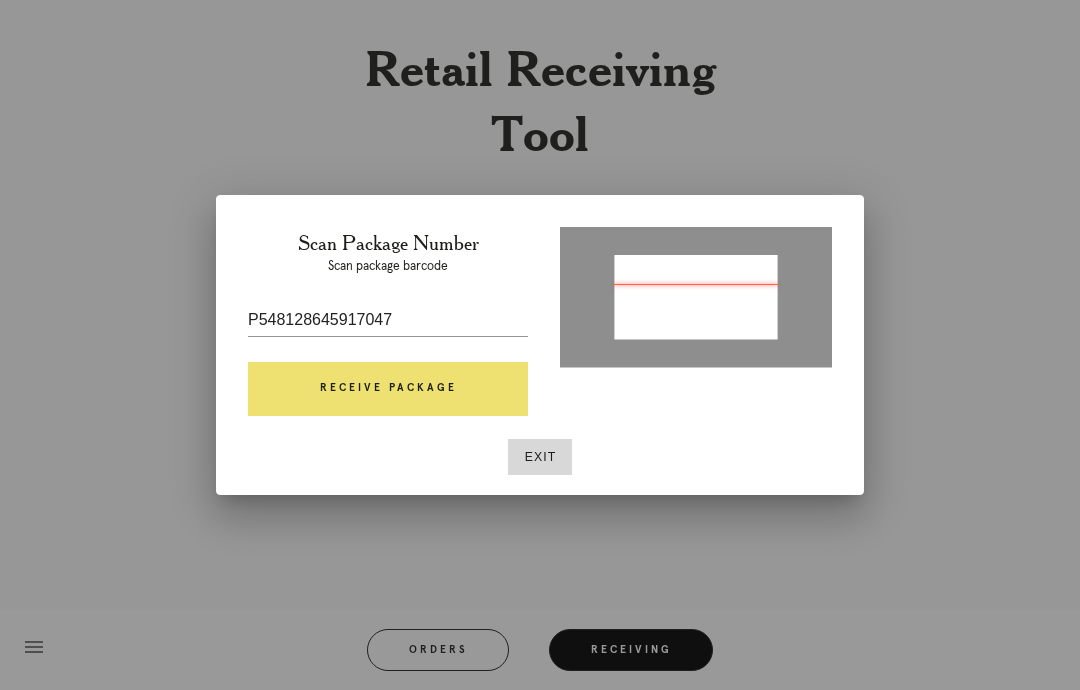 click on "Receive Package" at bounding box center [388, 389] 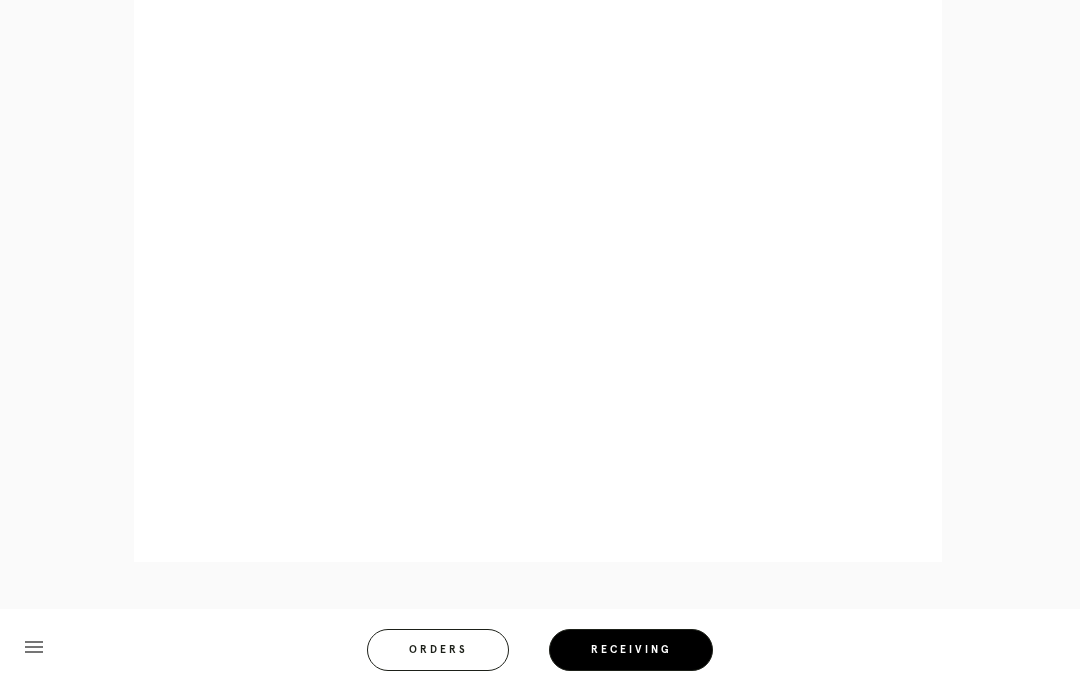 scroll, scrollTop: 1133, scrollLeft: 0, axis: vertical 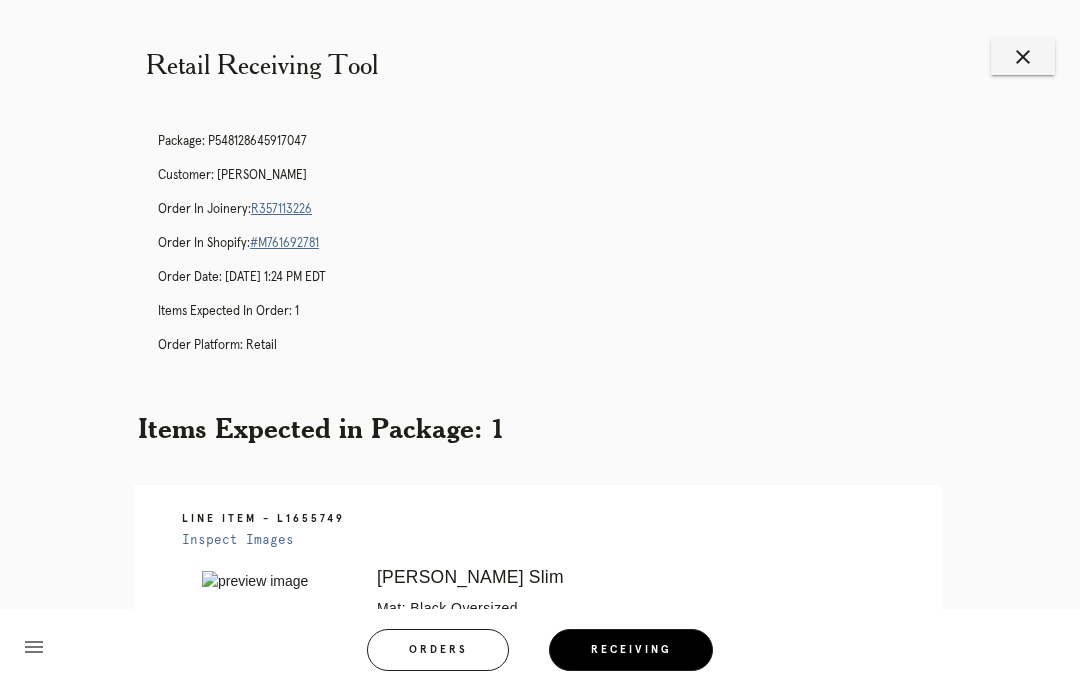 click on "menu
Orders
Receiving
Logged in as:   [PERSON_NAME][DOMAIN_NAME][EMAIL_ADDRESS][DOMAIN_NAME]   [GEOGRAPHIC_DATA]
Logout" at bounding box center (540, 656) 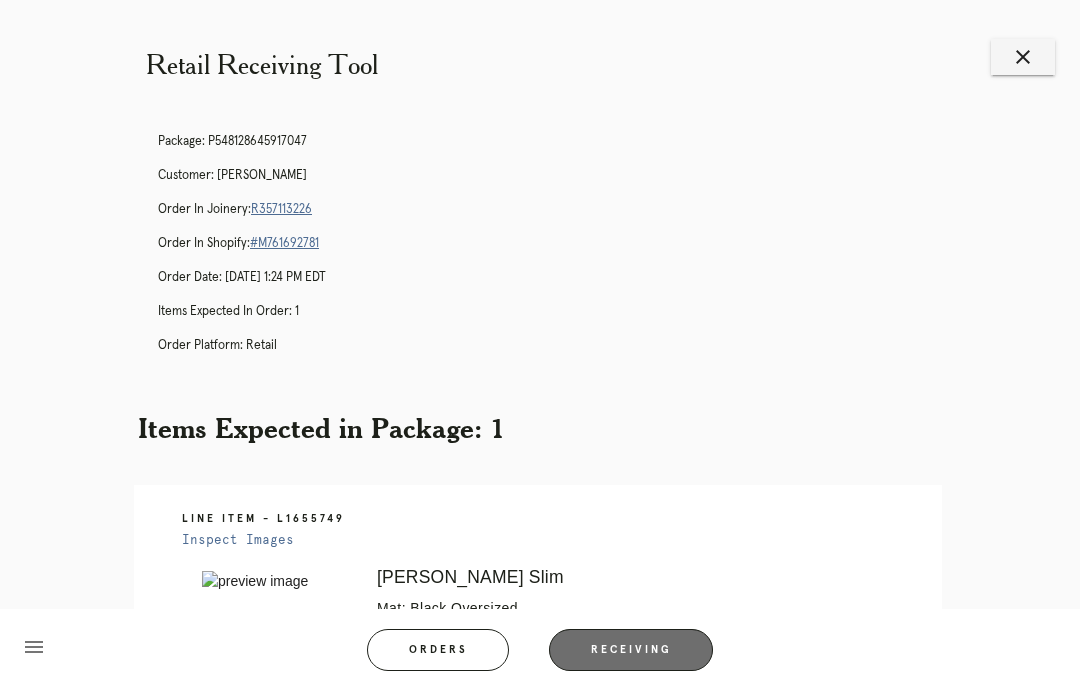 click on "Receiving" at bounding box center (631, 650) 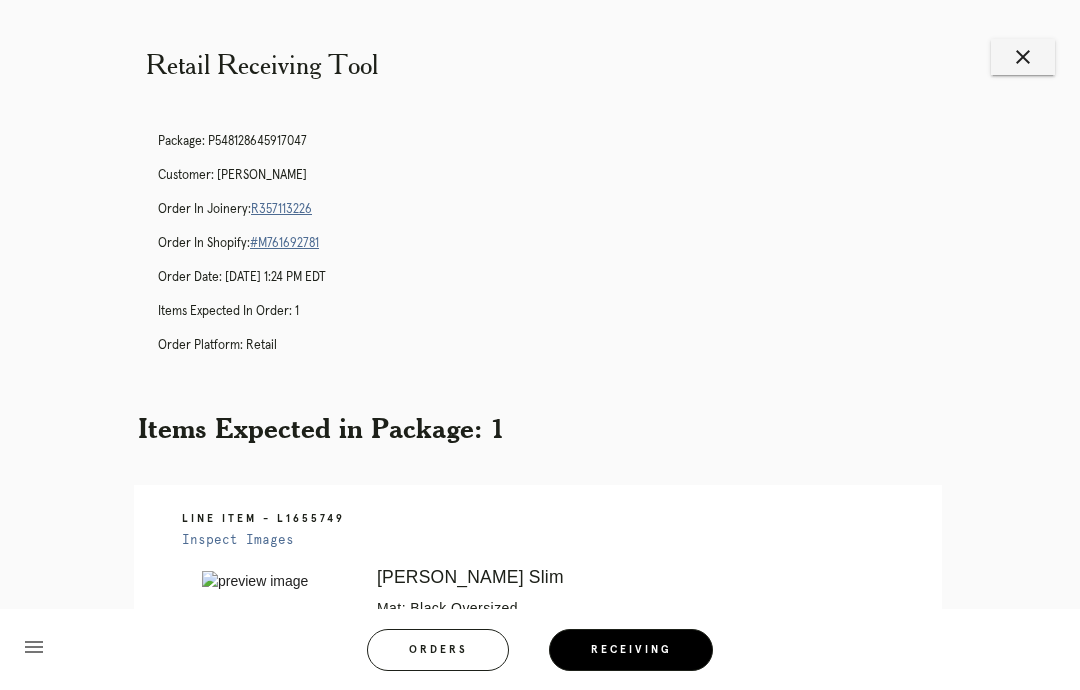 click on "Receiving" at bounding box center (631, 650) 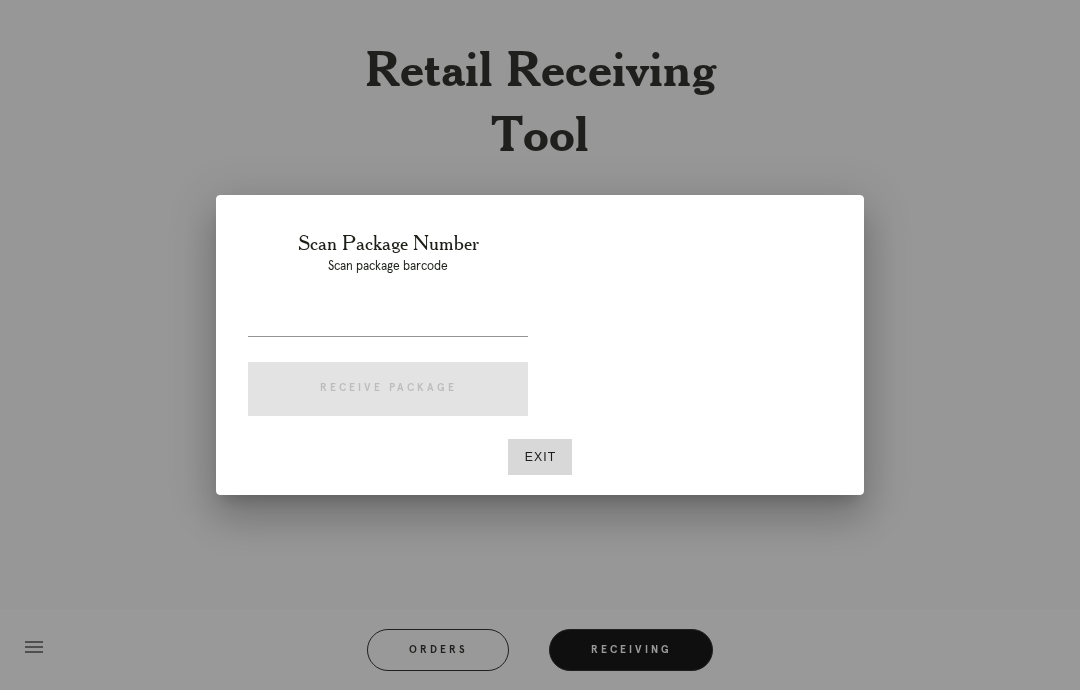 scroll, scrollTop: 0, scrollLeft: 0, axis: both 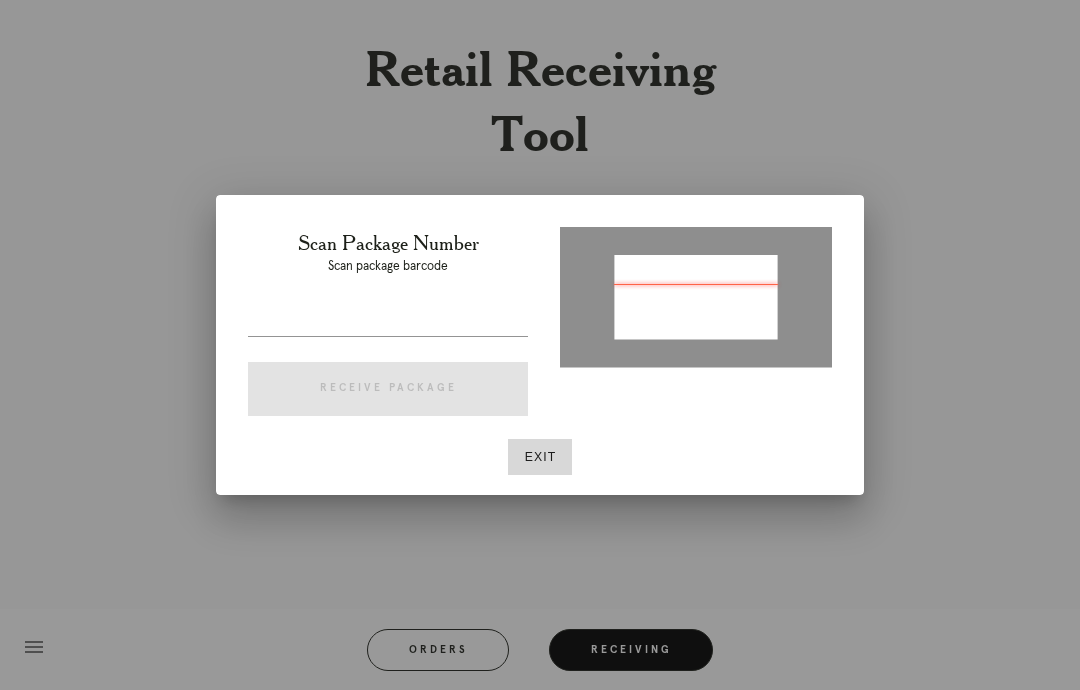 type on "P445699740659242" 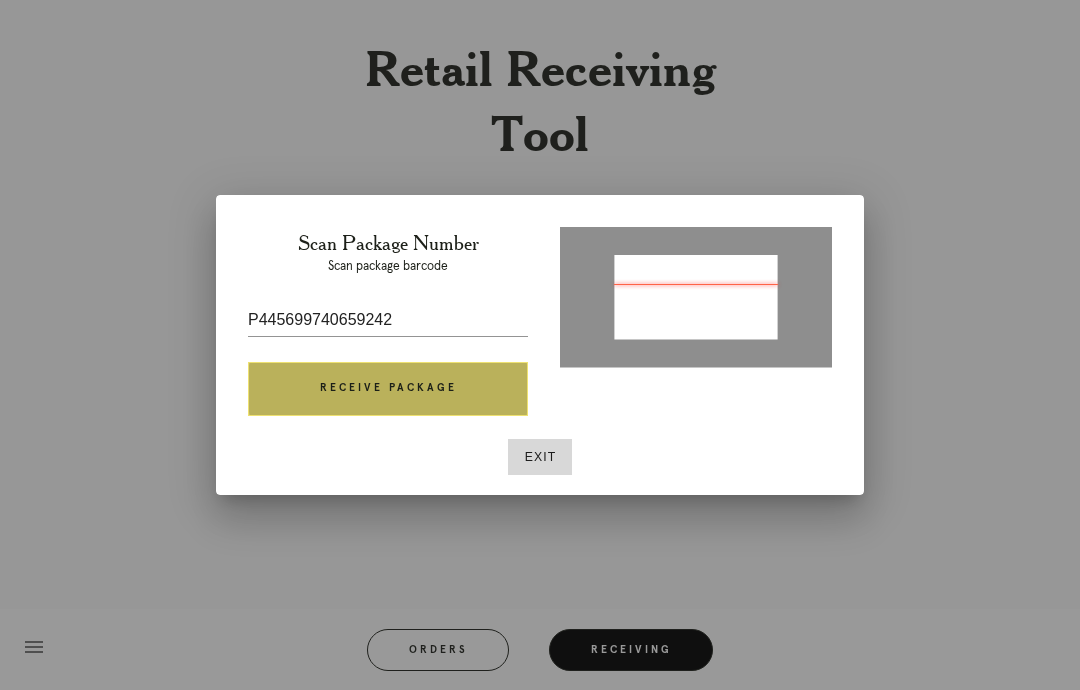 click on "Receive Package" at bounding box center [388, 389] 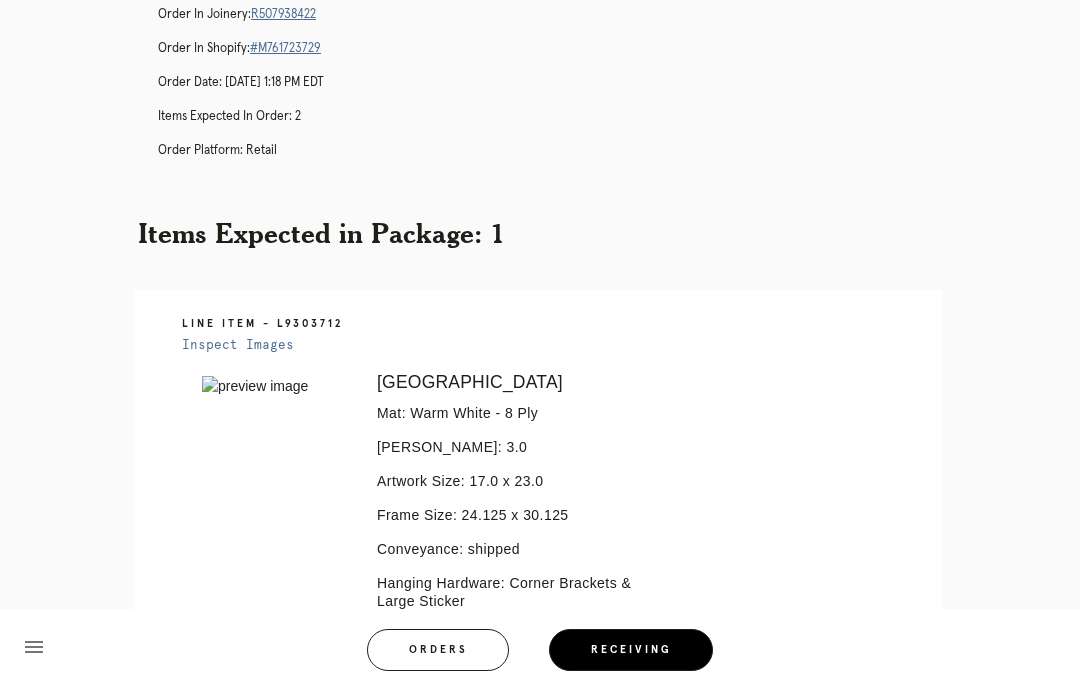 scroll, scrollTop: 170, scrollLeft: 0, axis: vertical 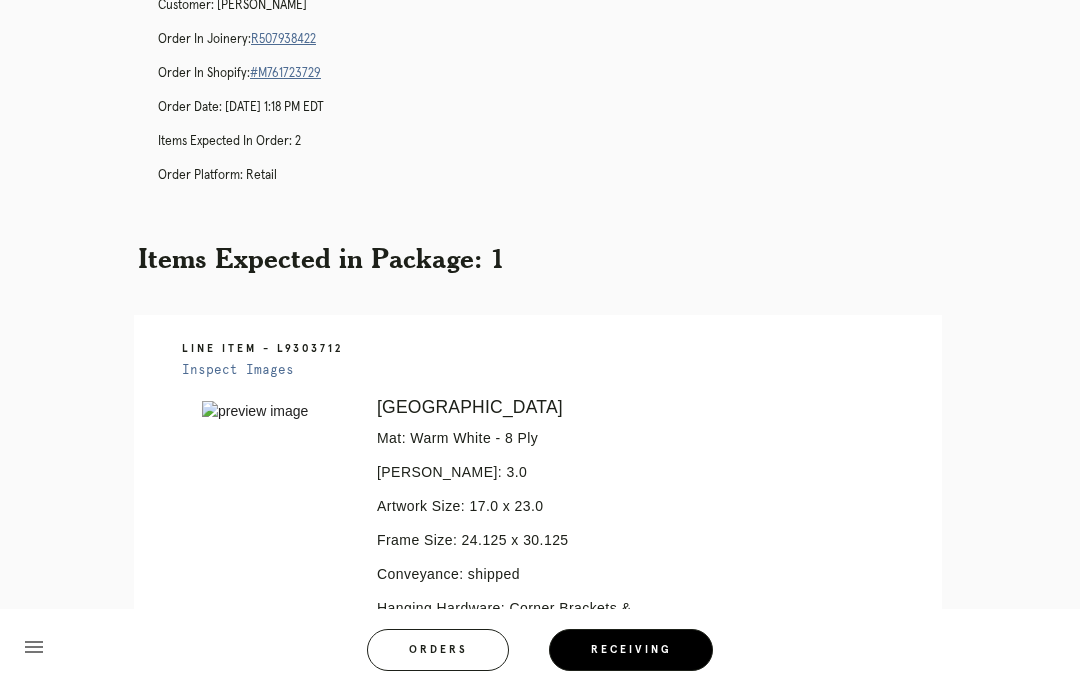 click on "R507938422" at bounding box center (283, 39) 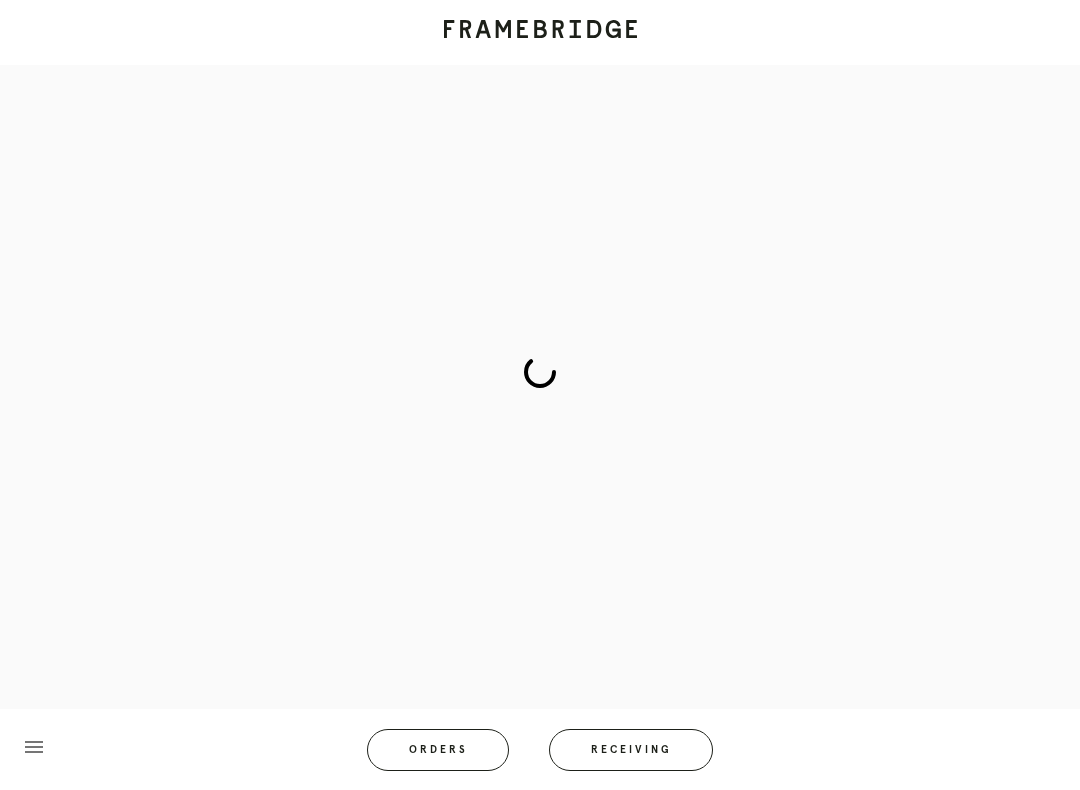 scroll, scrollTop: 0, scrollLeft: 0, axis: both 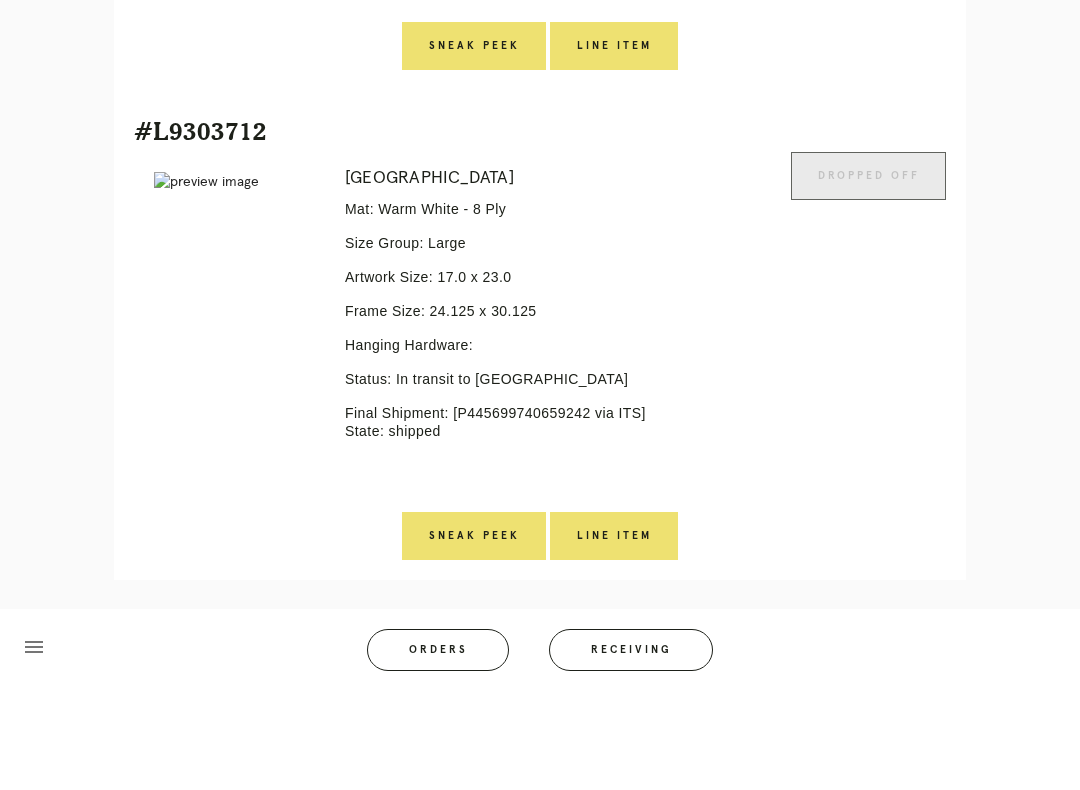 click on "Receiving" at bounding box center [631, 750] 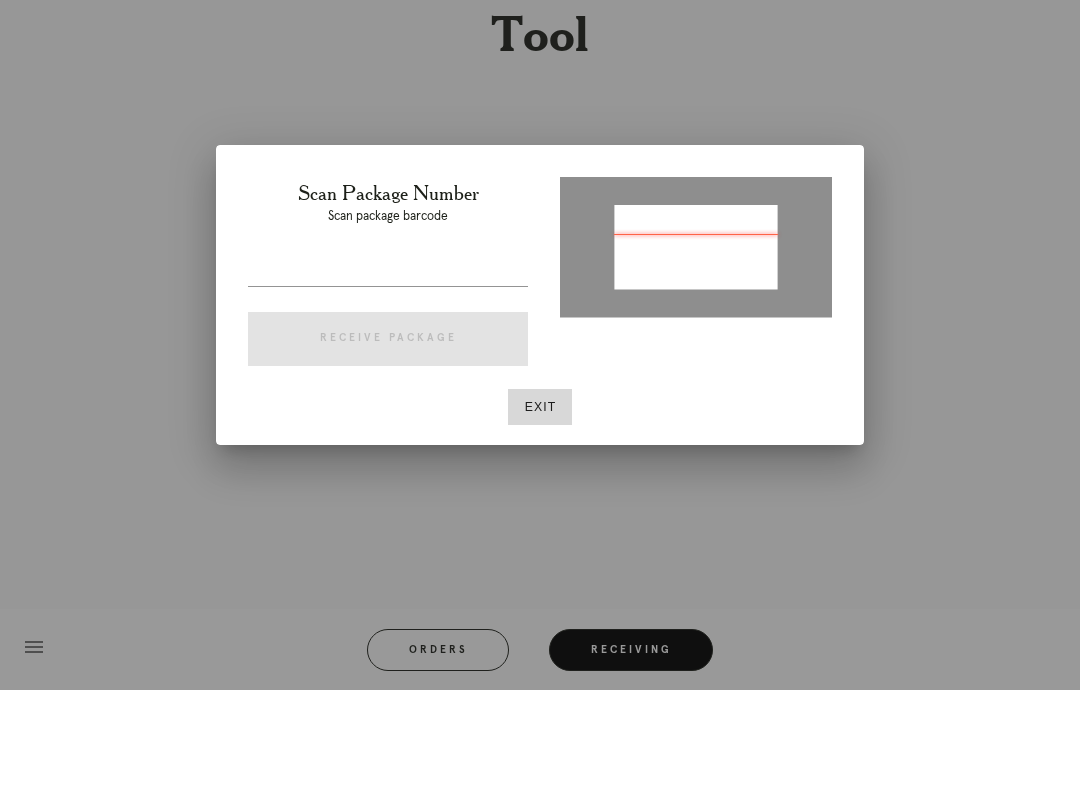 type on "P445699740659242" 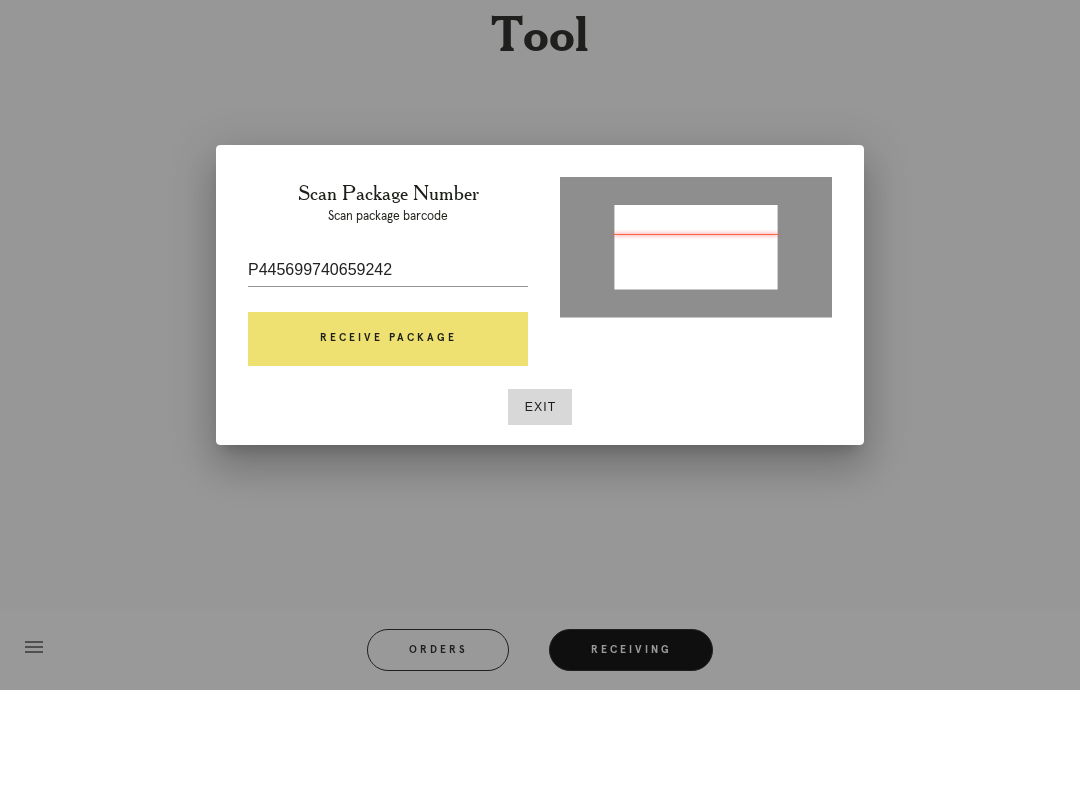 click on "Receive Package" at bounding box center [388, 439] 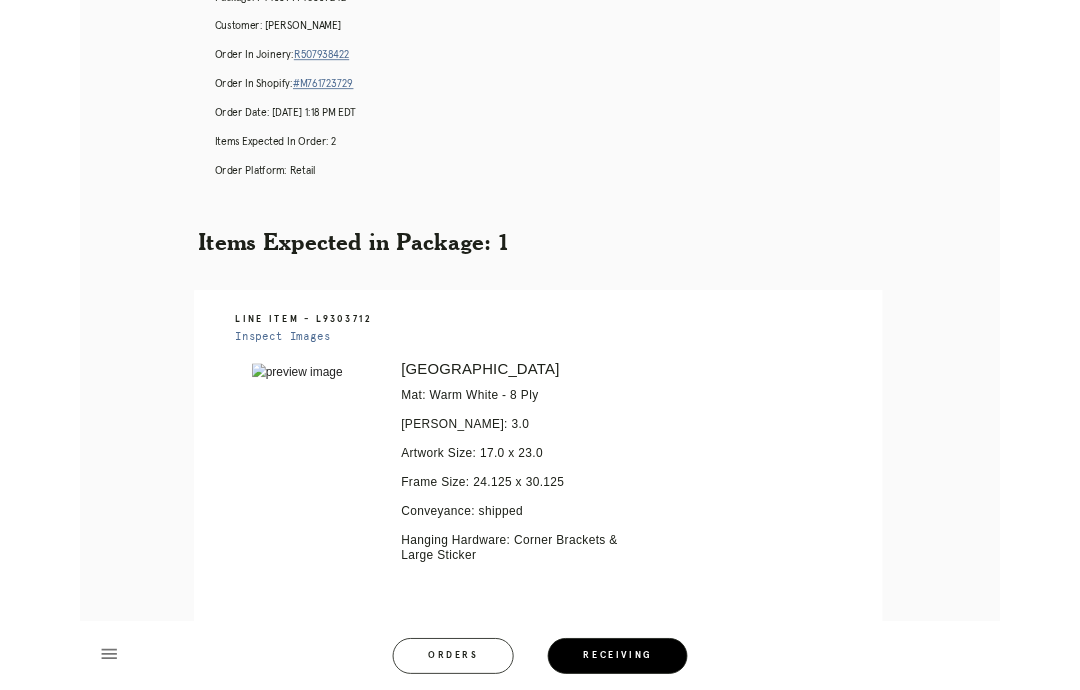 scroll, scrollTop: 0, scrollLeft: 0, axis: both 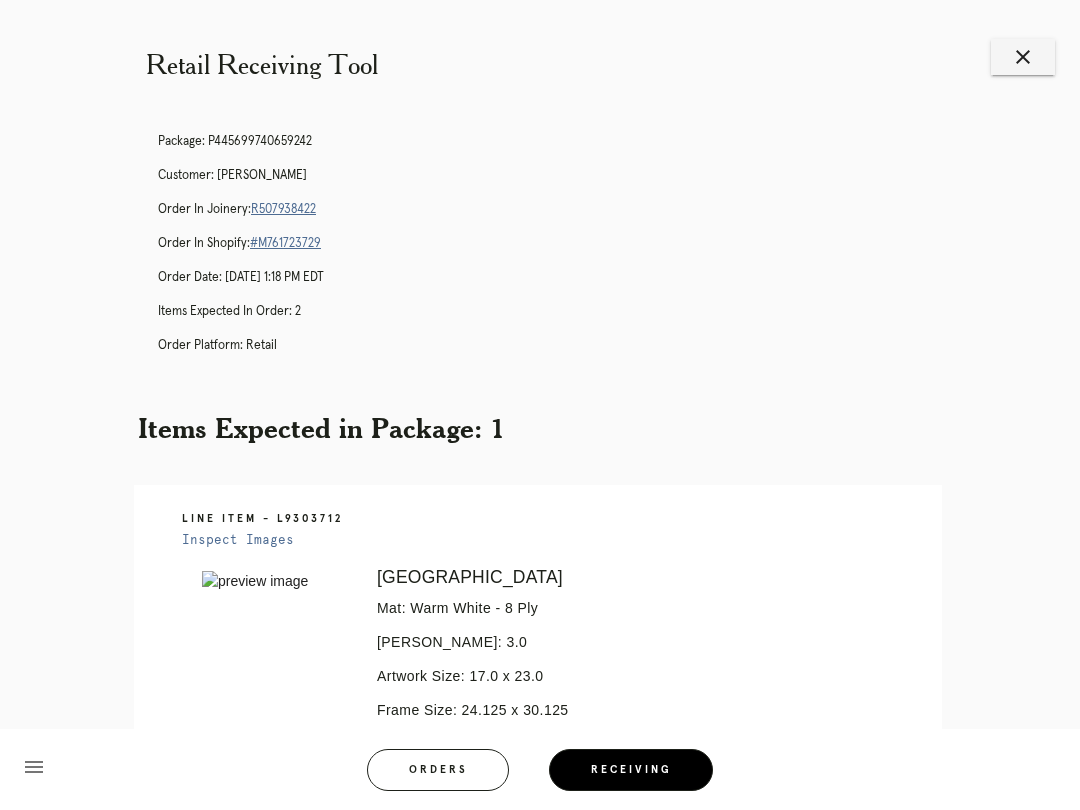 click on "R507938422" at bounding box center [283, 209] 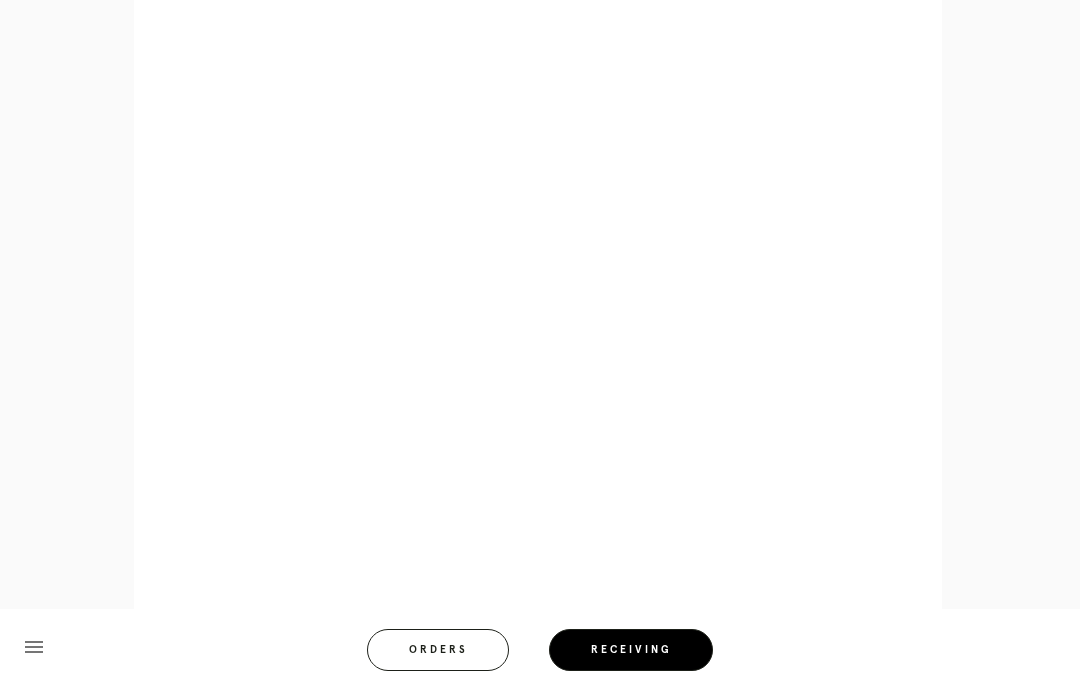 scroll, scrollTop: 859, scrollLeft: 0, axis: vertical 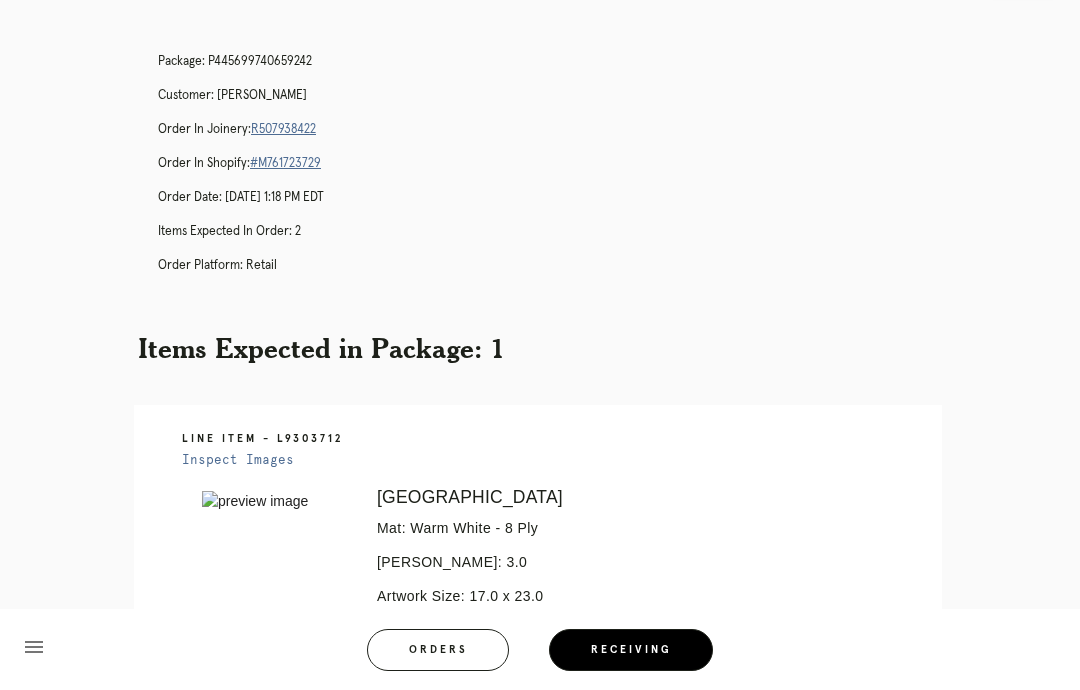 click on "Retail Receiving Tool   close   Package: P445699740659242   Customer: [PERSON_NAME]
Order in Joinery:
R507938422
Order in Shopify:
#M761723729
Order Date:
[DATE]  1:18 PM EDT
Items Expected in Order: 2   Order Platform: retail     Items Expected in Package:  1
Line Item - L9303712
Inspect Images
Error retreiving frame spec #9676369
[GEOGRAPHIC_DATA]
Mat: Warm White - 8 Ply
Mat Width: 3.0
Artwork Size:
17.0
x
23.0
Frame Size:
24.125
x
30.125
Conveyance: shipped
Hanging Hardware: Corner Brackets & Large Sticker
Ready for Pickup
menu
Orders
Receiving
Logged in as:   [PERSON_NAME][DOMAIN_NAME][EMAIL_ADDRESS][DOMAIN_NAME]   [GEOGRAPHIC_DATA]" at bounding box center [540, 466] 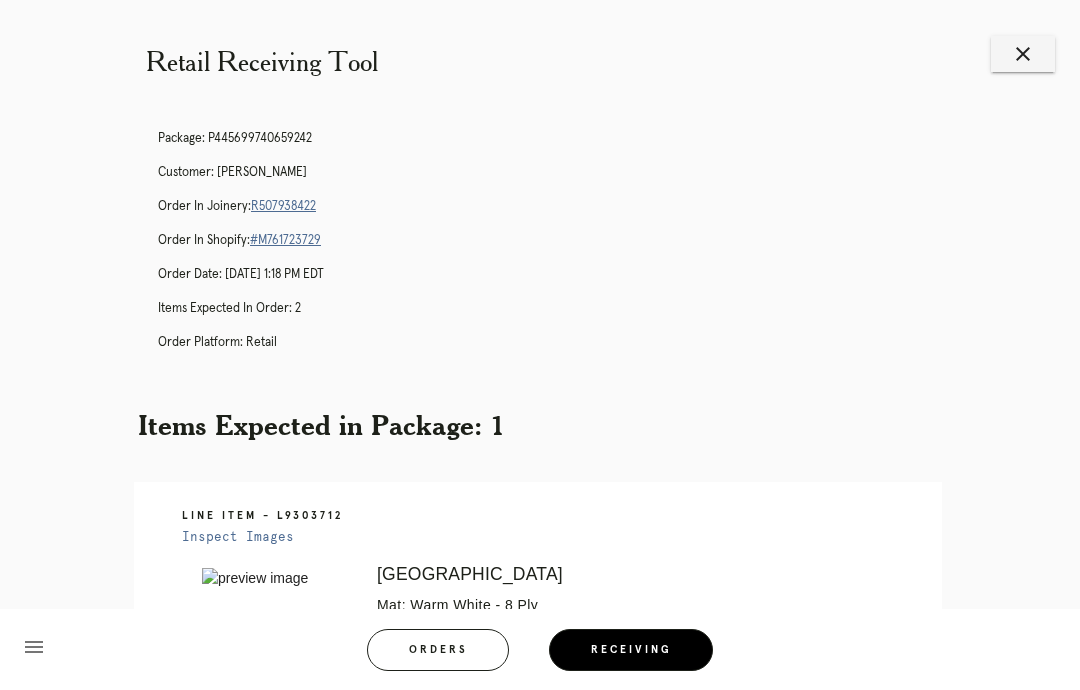scroll, scrollTop: 0, scrollLeft: 0, axis: both 